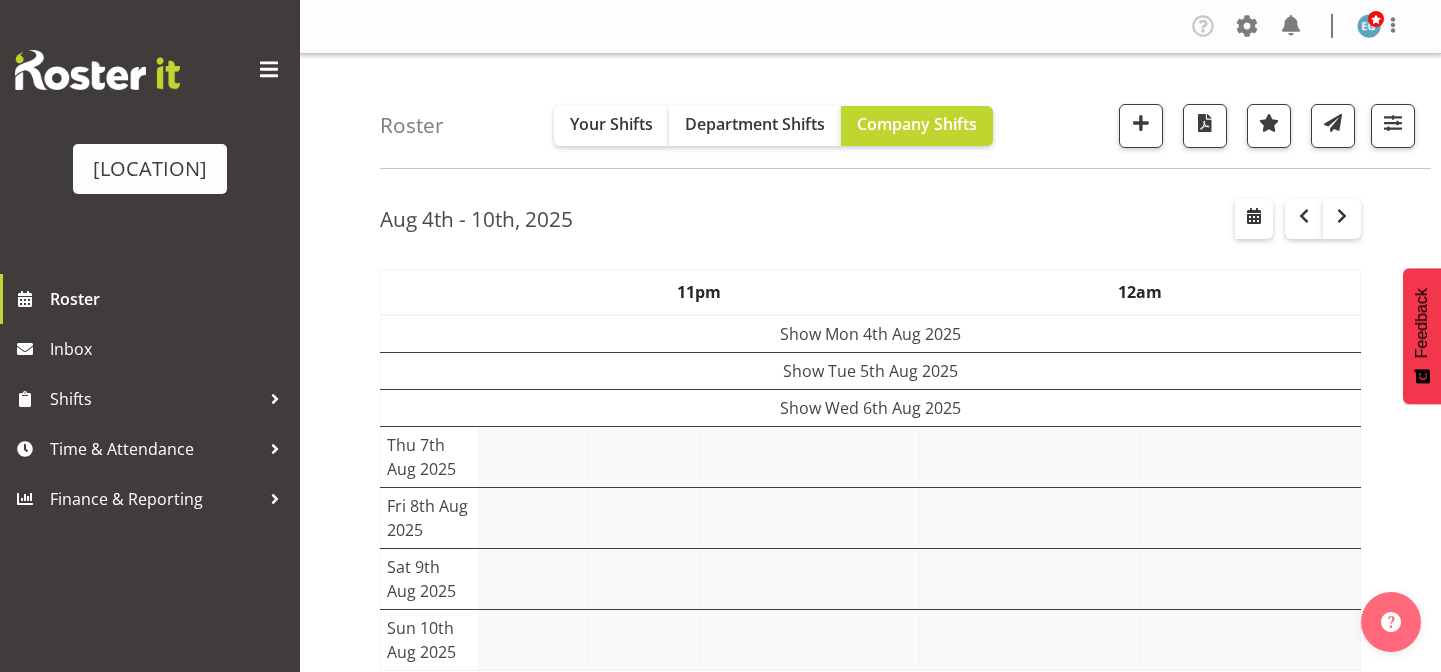 scroll, scrollTop: 0, scrollLeft: 0, axis: both 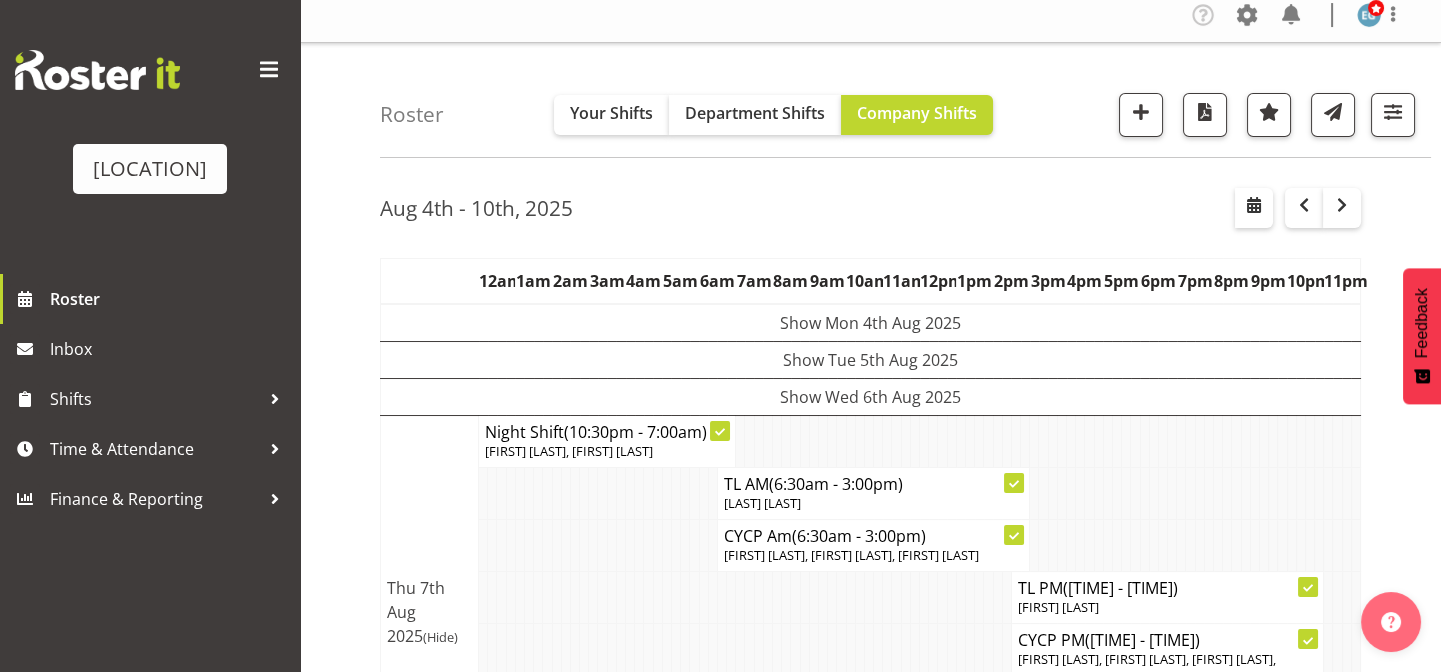 drag, startPoint x: 1110, startPoint y: 201, endPoint x: 1453, endPoint y: 150, distance: 346.7708 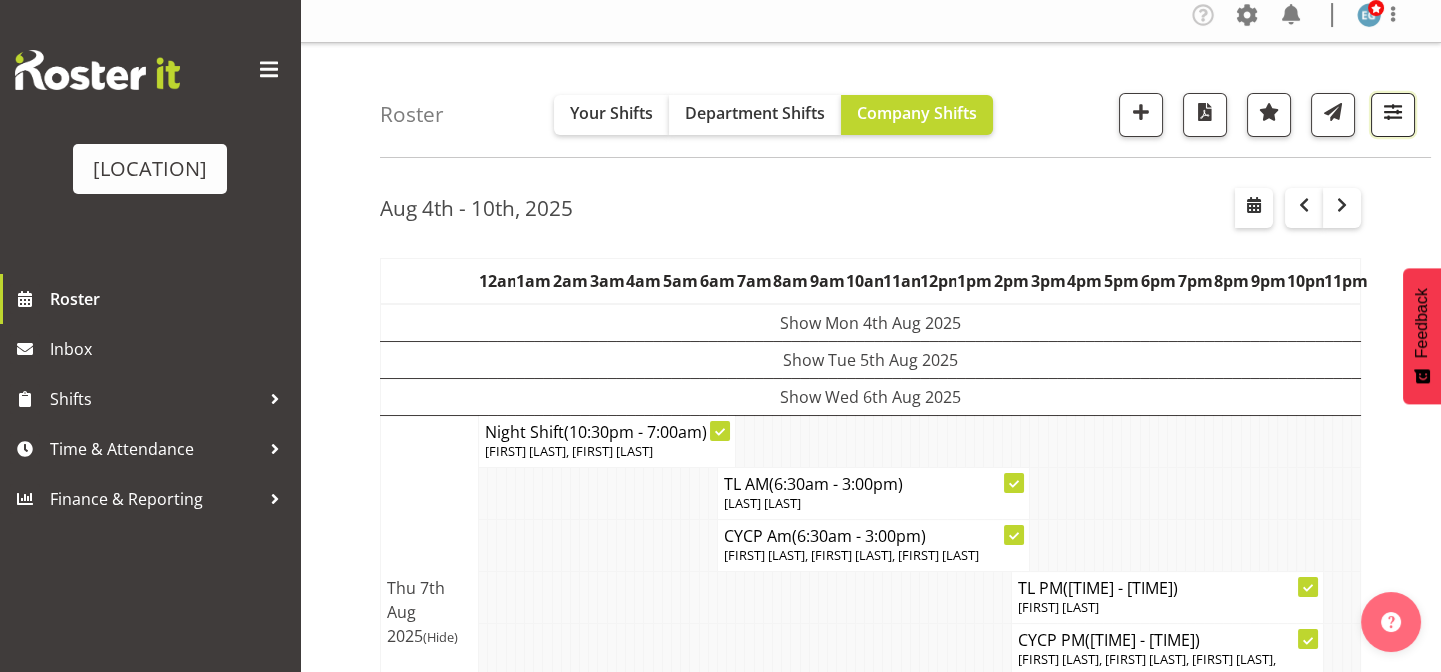 click at bounding box center [1393, 112] 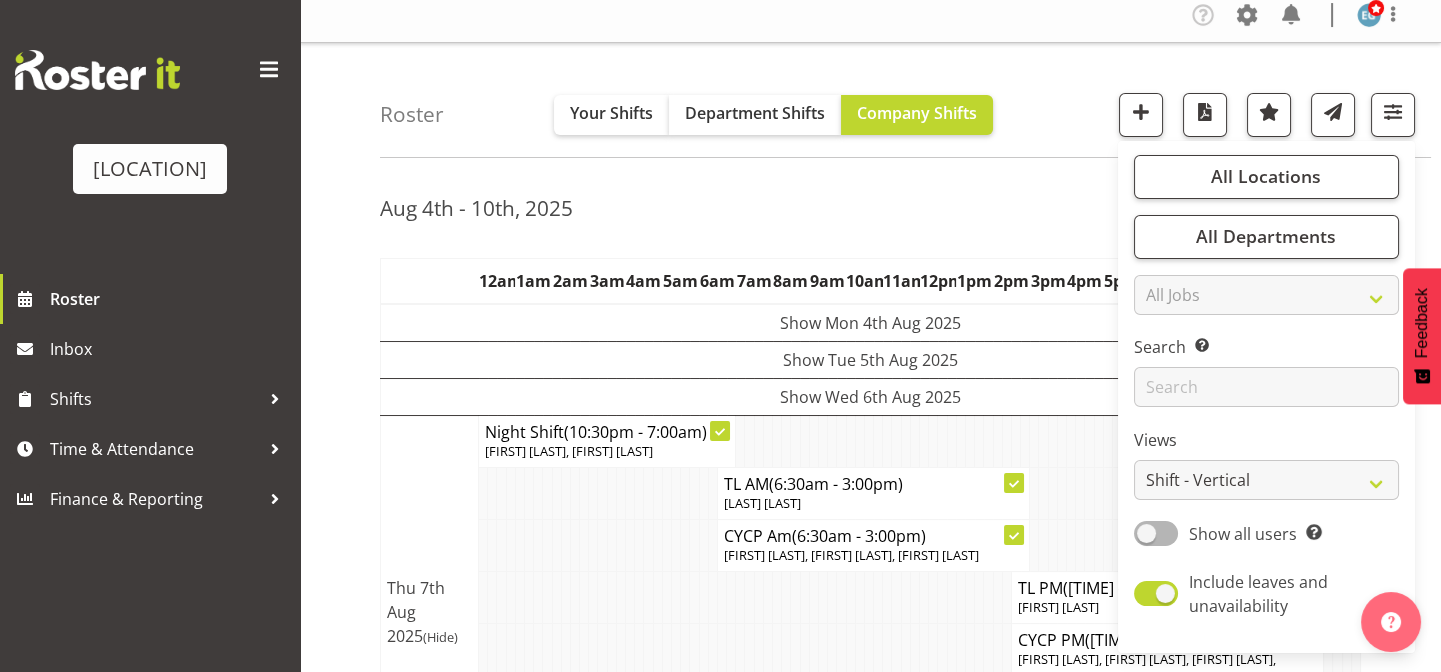 click on "Aug 4th - 10th, 2025" at bounding box center (870, 211) 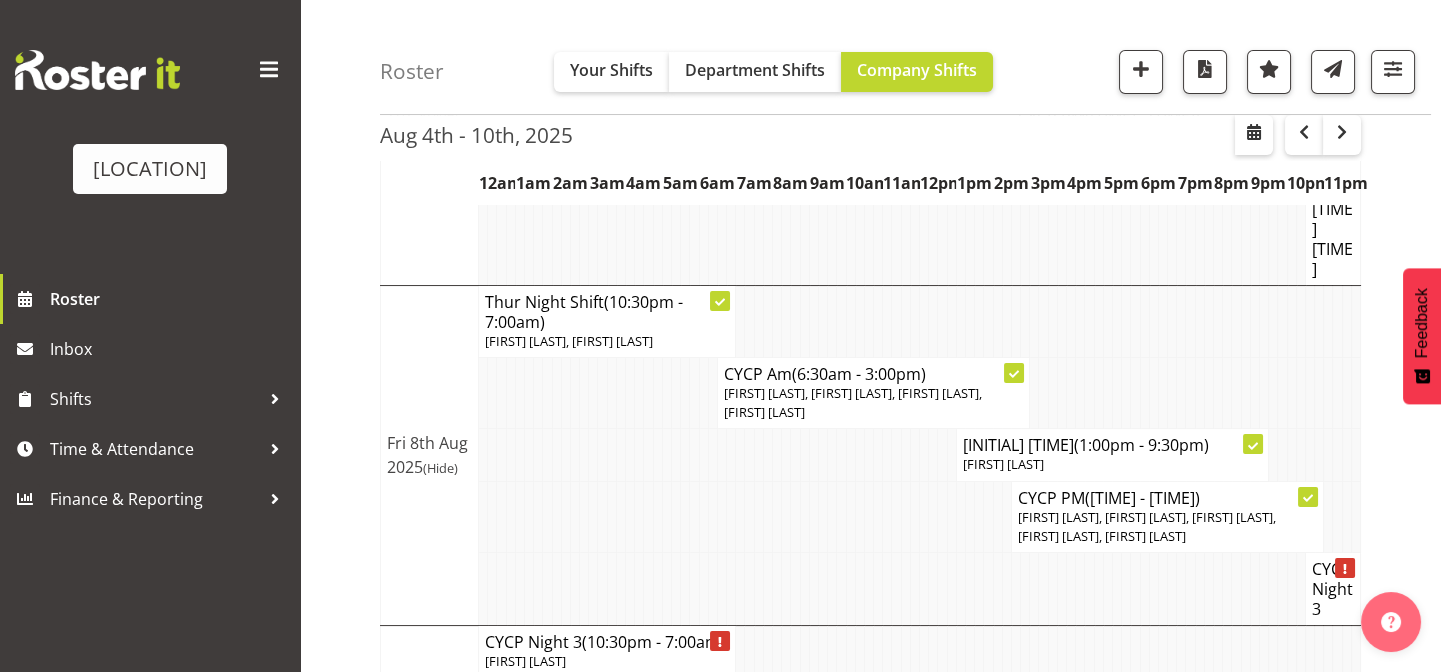 scroll, scrollTop: 562, scrollLeft: 0, axis: vertical 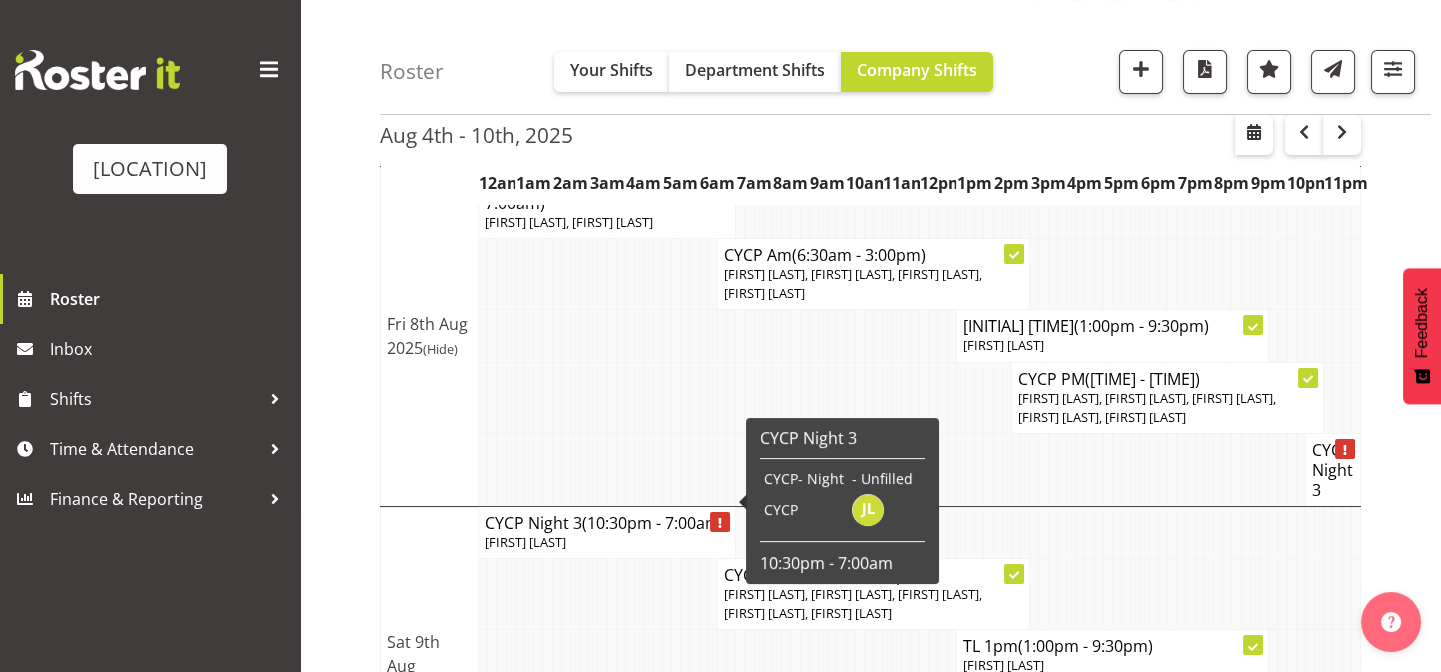 click 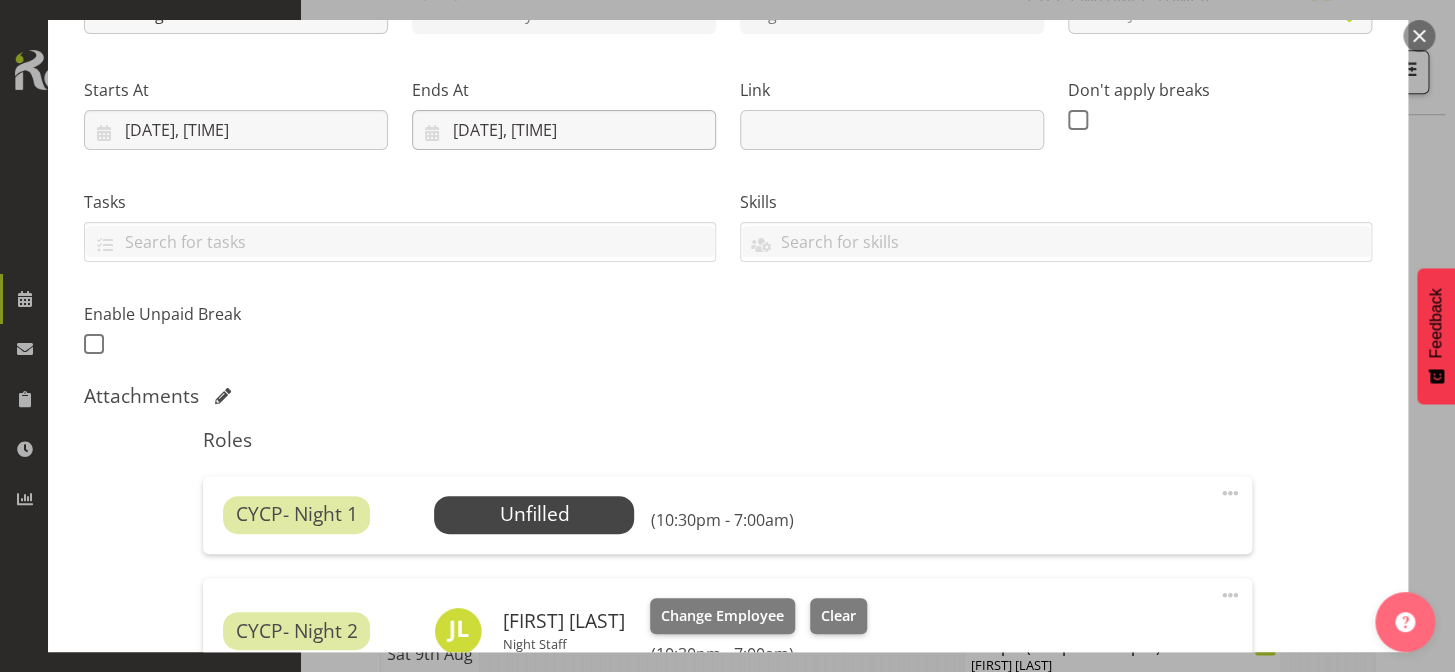 scroll, scrollTop: 454, scrollLeft: 0, axis: vertical 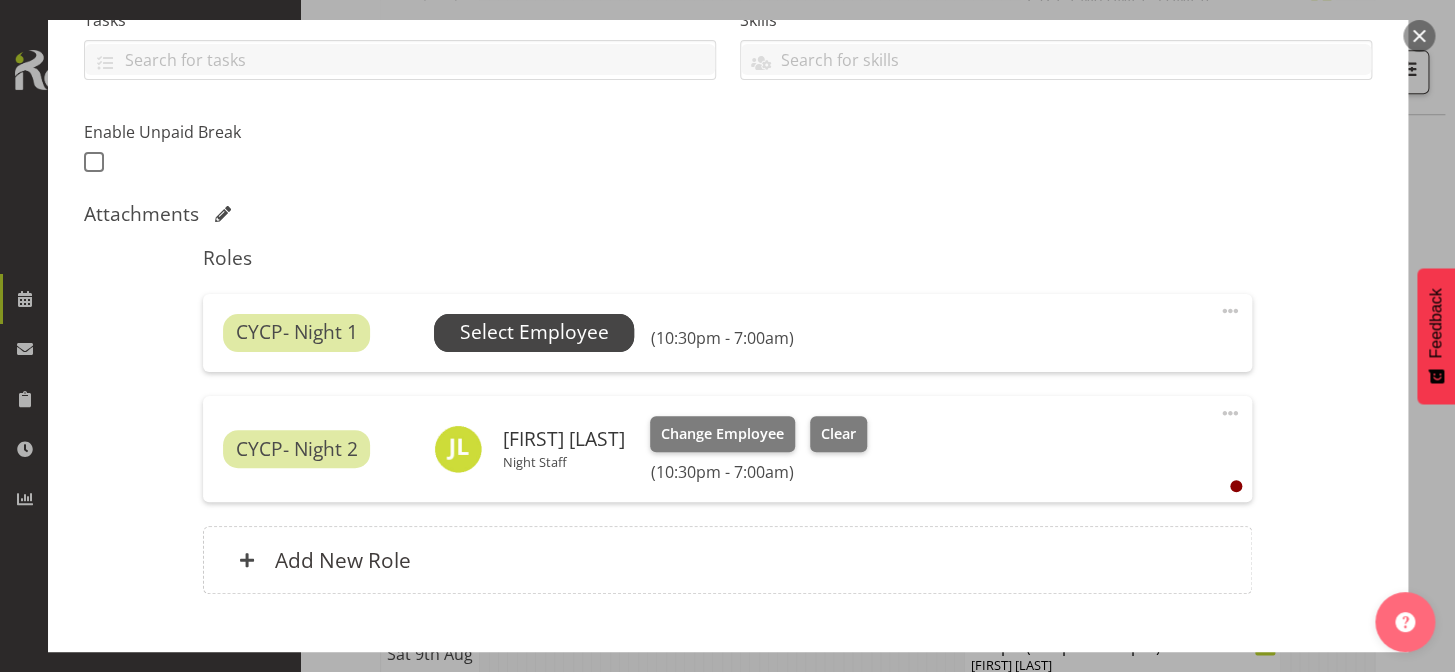 click on "Select Employee" at bounding box center [534, 332] 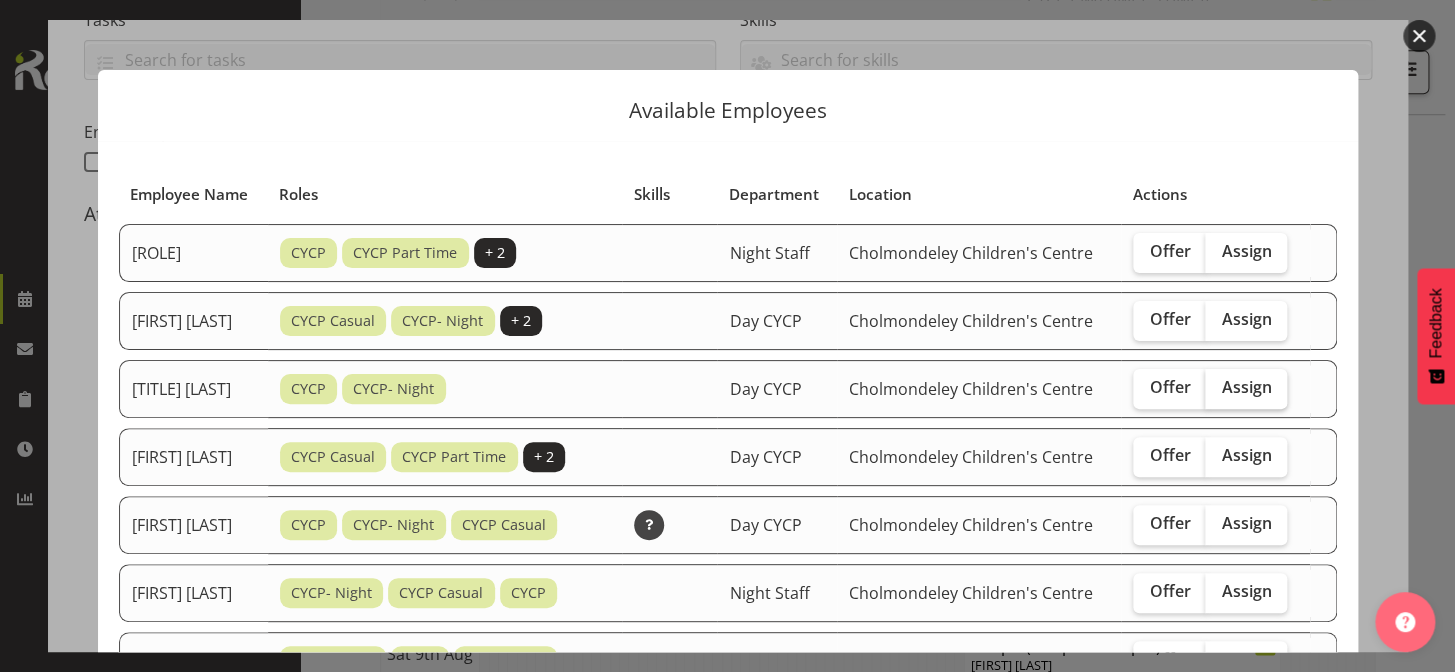 click on "Assign" at bounding box center (1246, 387) 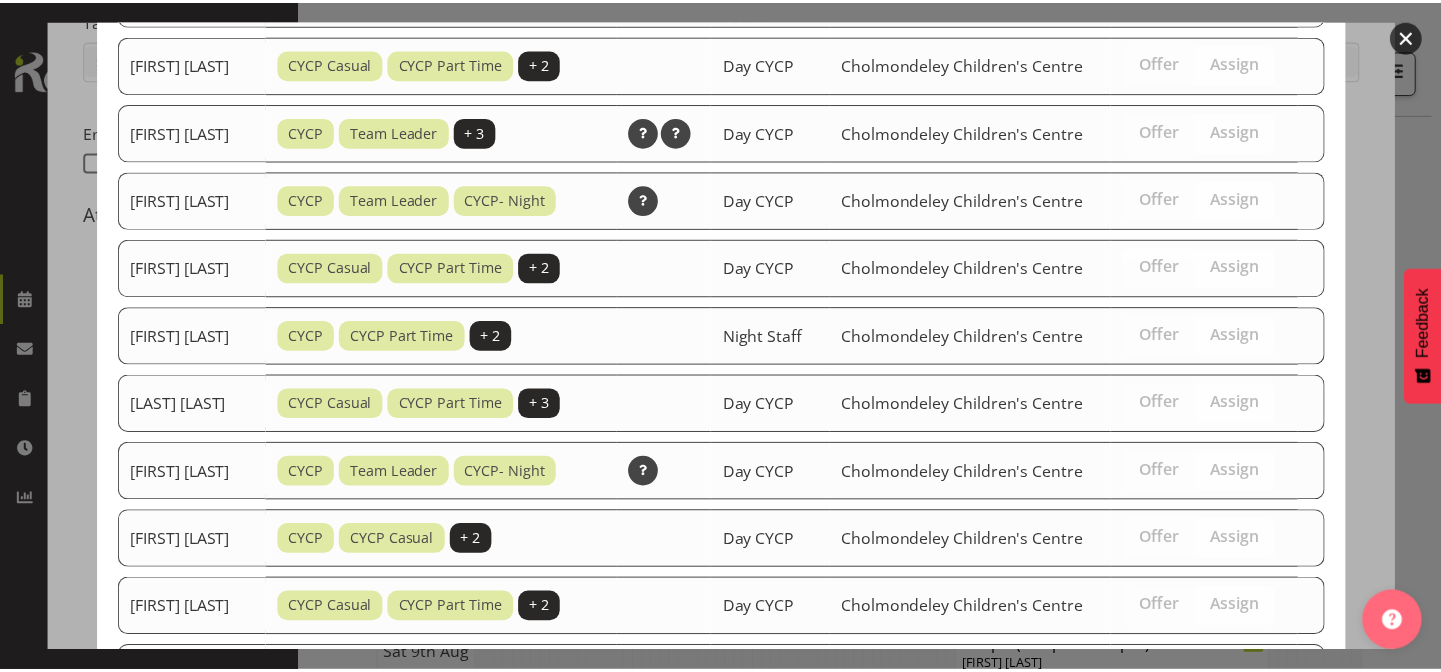 scroll, scrollTop: 1179, scrollLeft: 0, axis: vertical 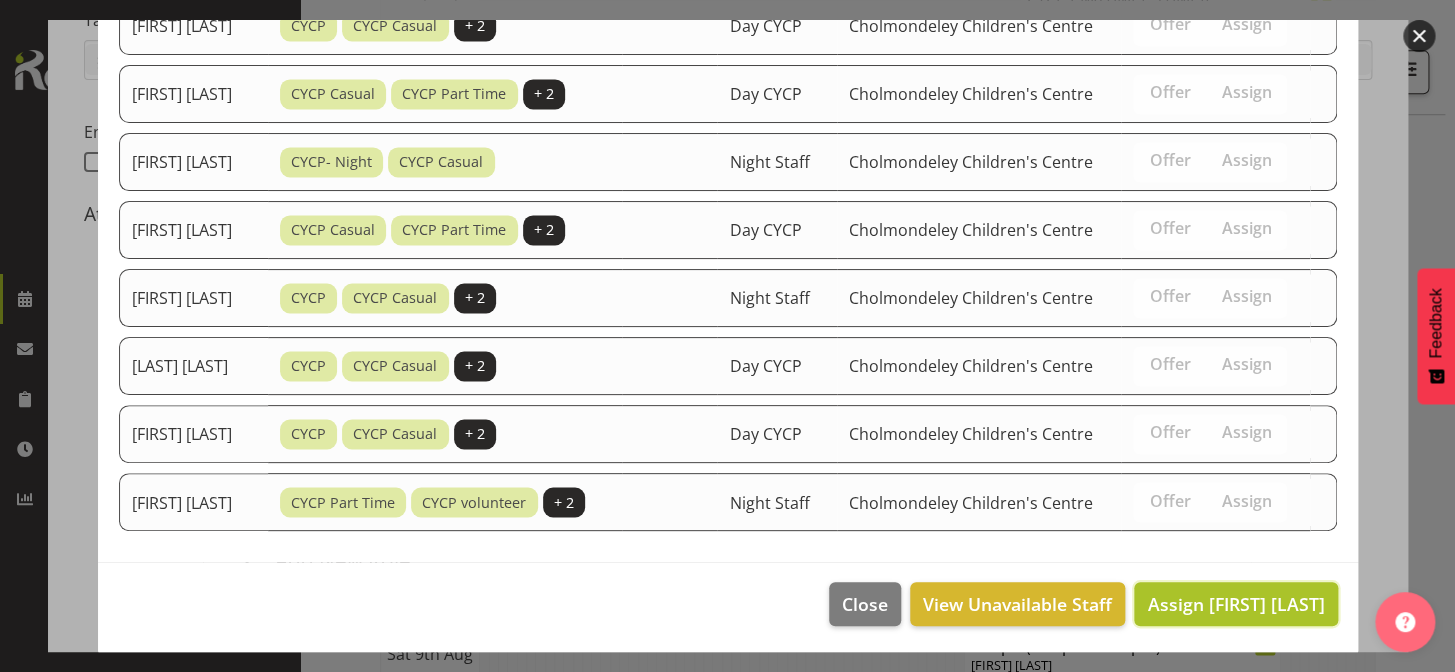 click on "Assign Admin Cholmondeley" at bounding box center [1235, 604] 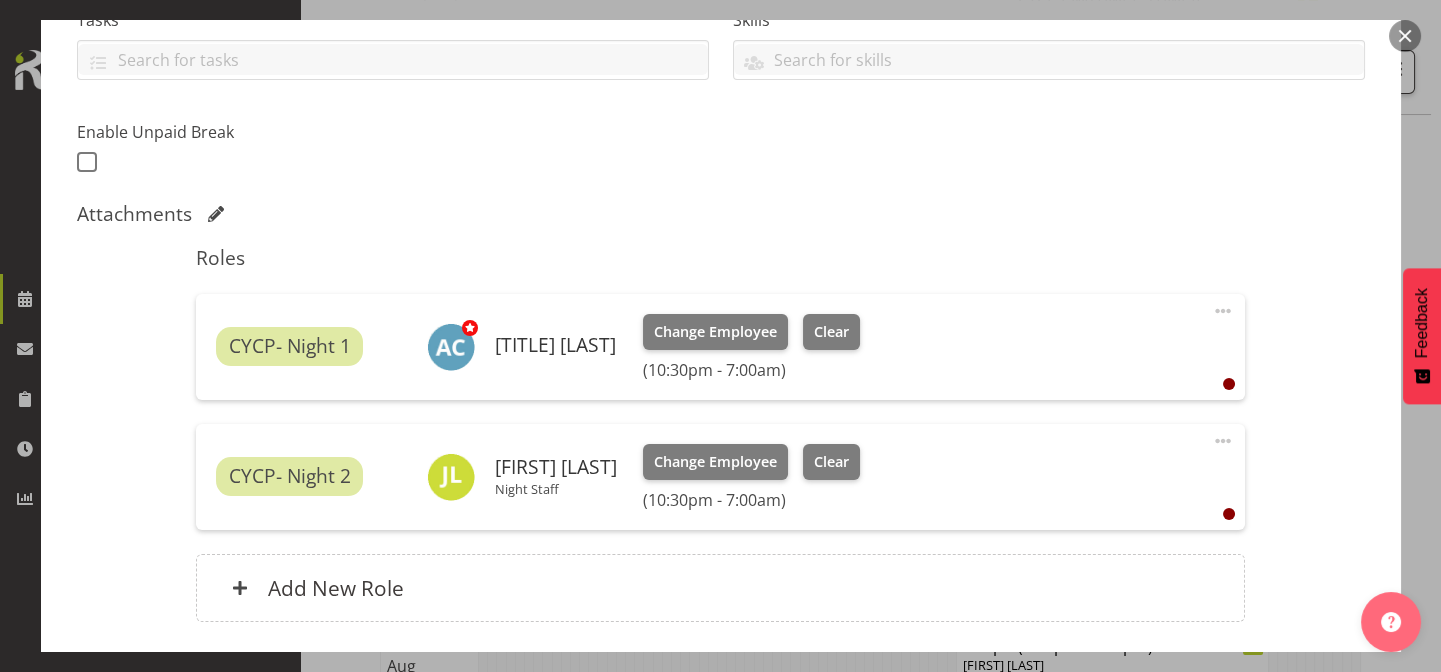 scroll, scrollTop: 600, scrollLeft: 0, axis: vertical 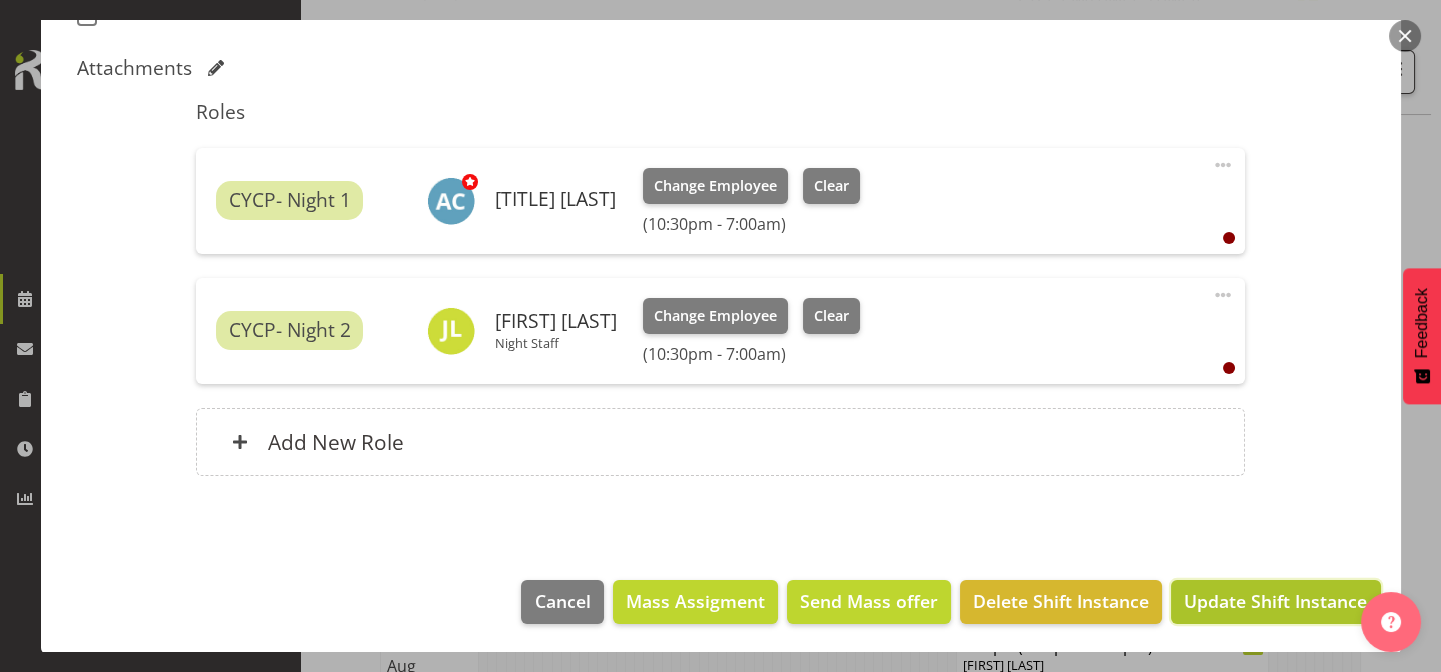 click on "Update Shift Instance" at bounding box center [1275, 602] 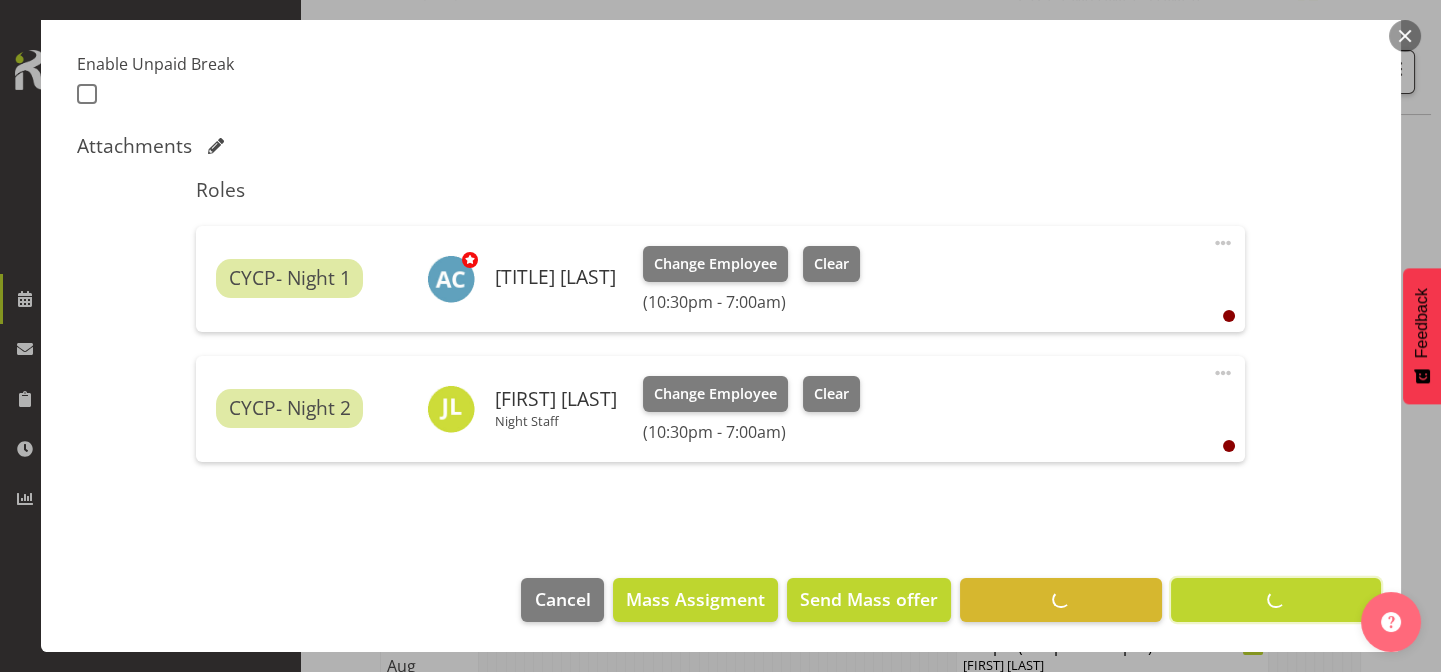 scroll, scrollTop: 520, scrollLeft: 0, axis: vertical 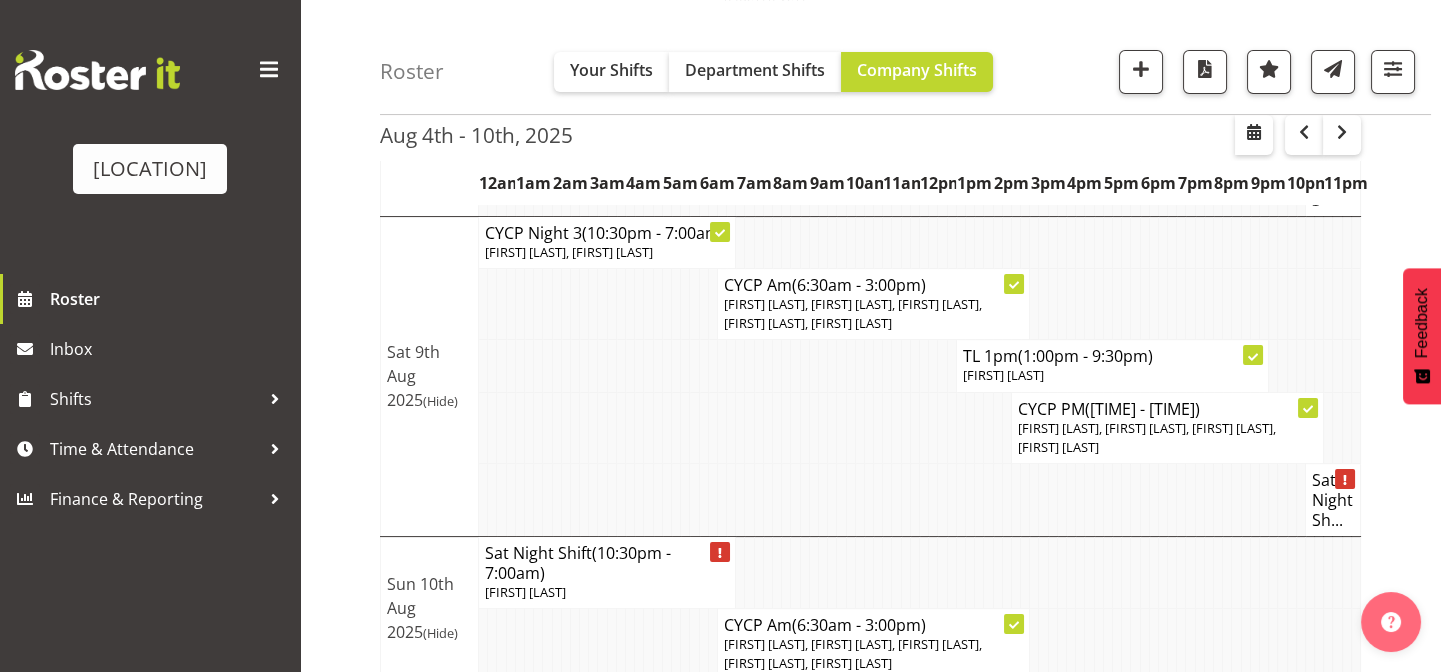 click 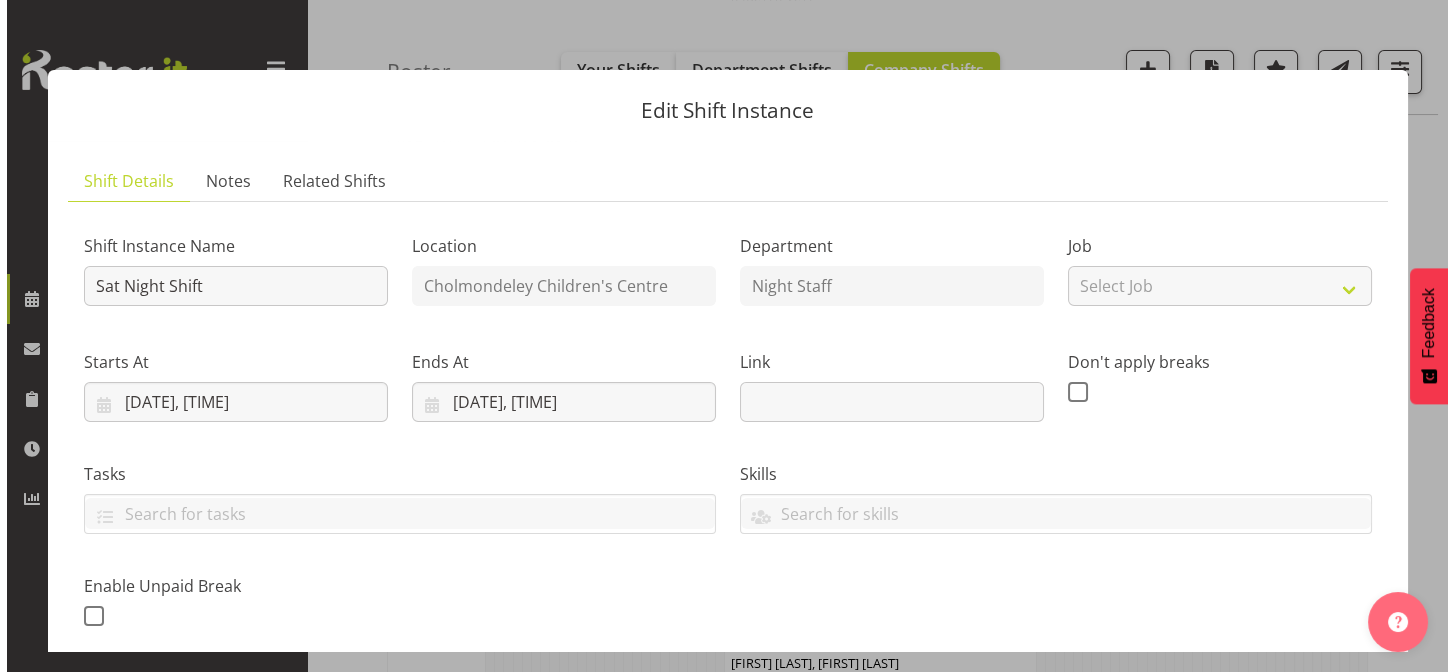 scroll, scrollTop: 923, scrollLeft: 0, axis: vertical 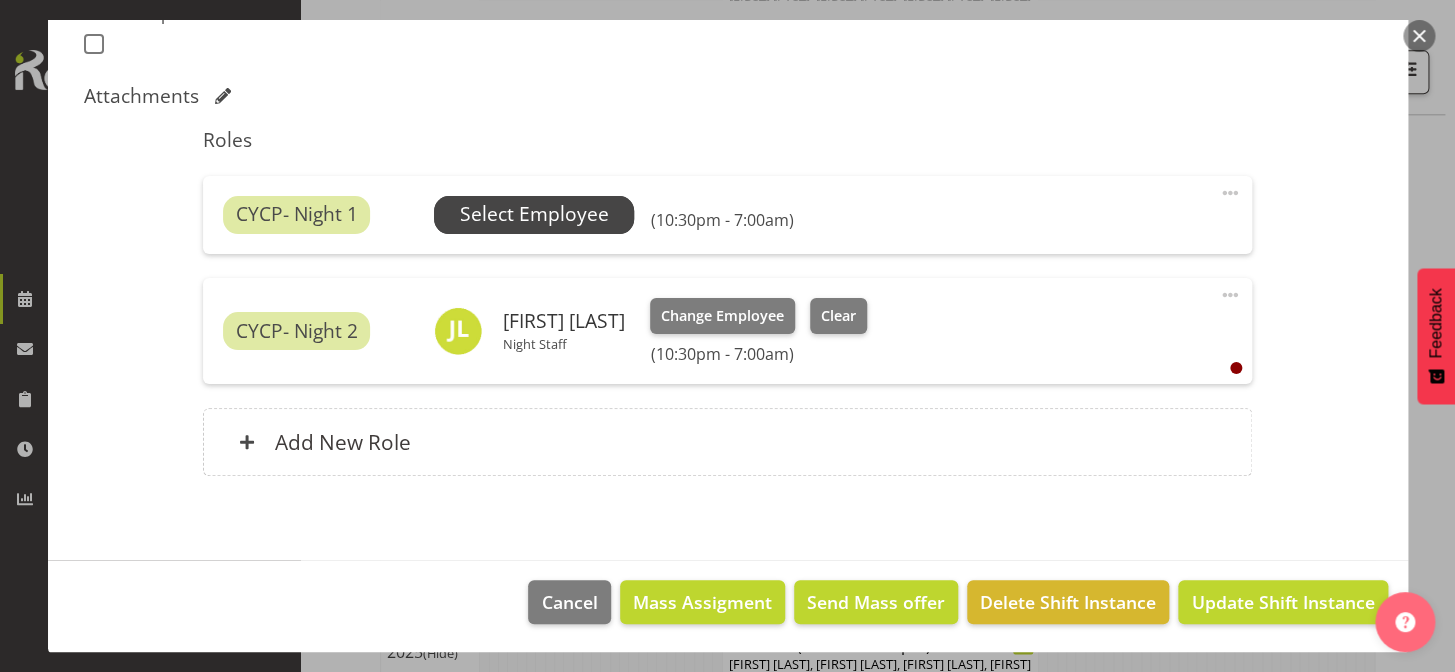 click on "Select Employee" at bounding box center (534, 214) 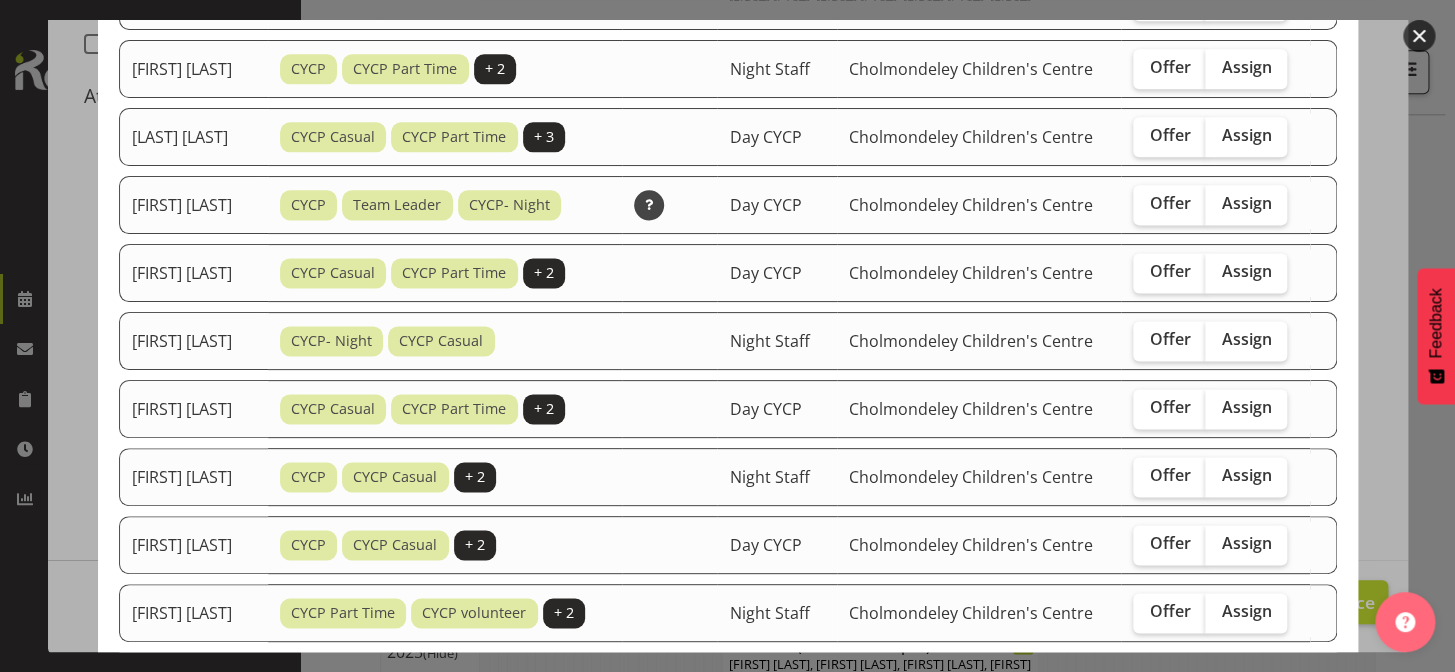 scroll, scrollTop: 1090, scrollLeft: 0, axis: vertical 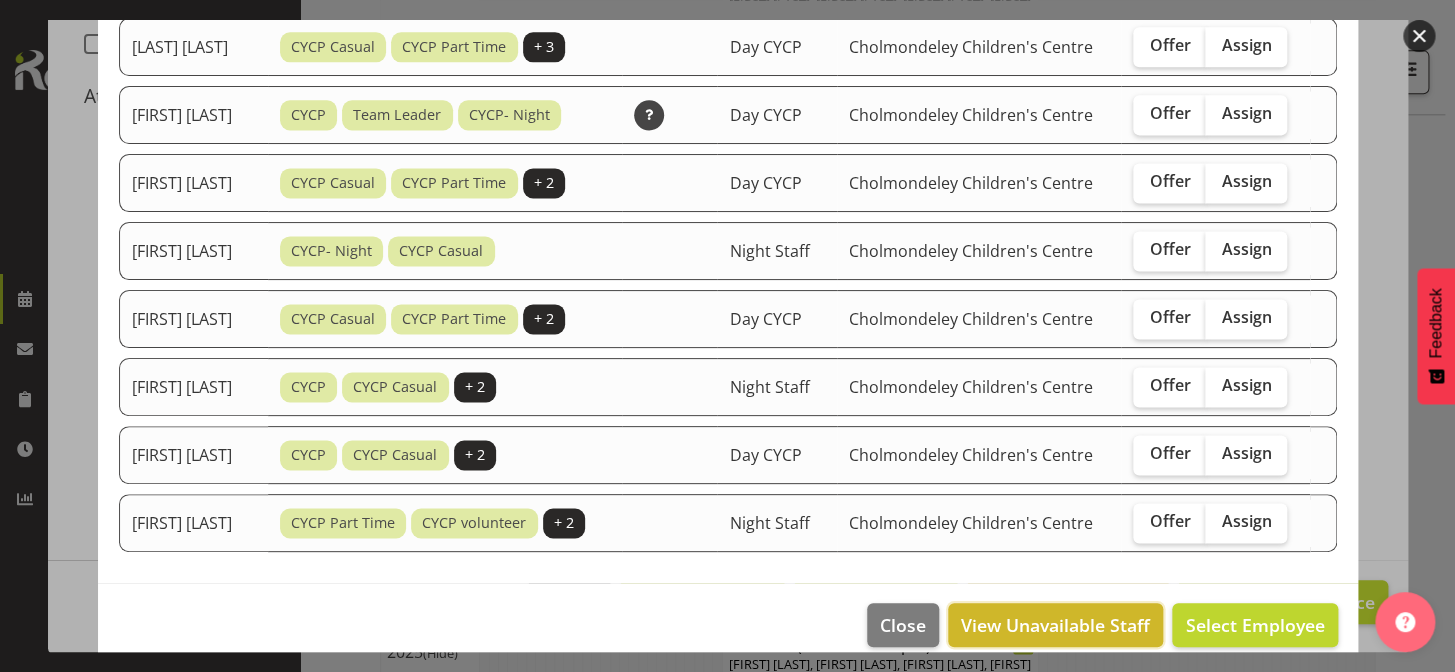 click on "View Unavailable
Staff" at bounding box center [1055, 625] 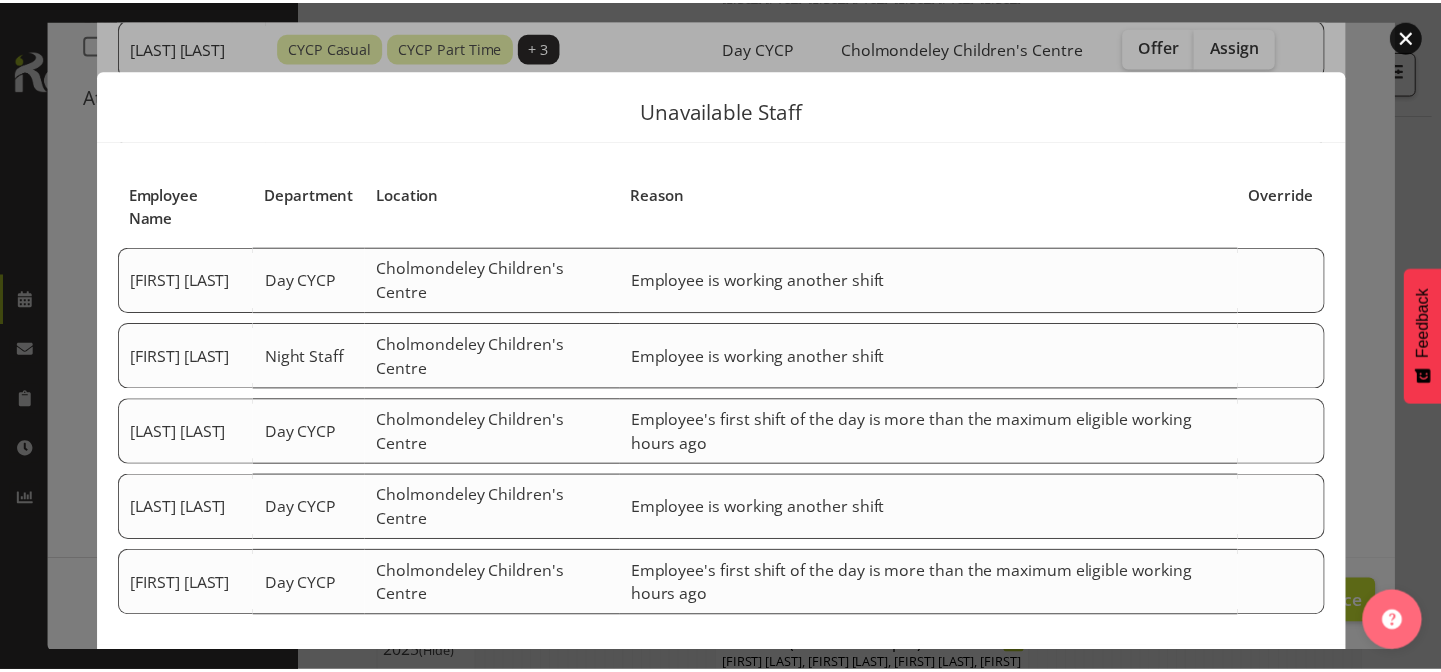 scroll, scrollTop: 88, scrollLeft: 0, axis: vertical 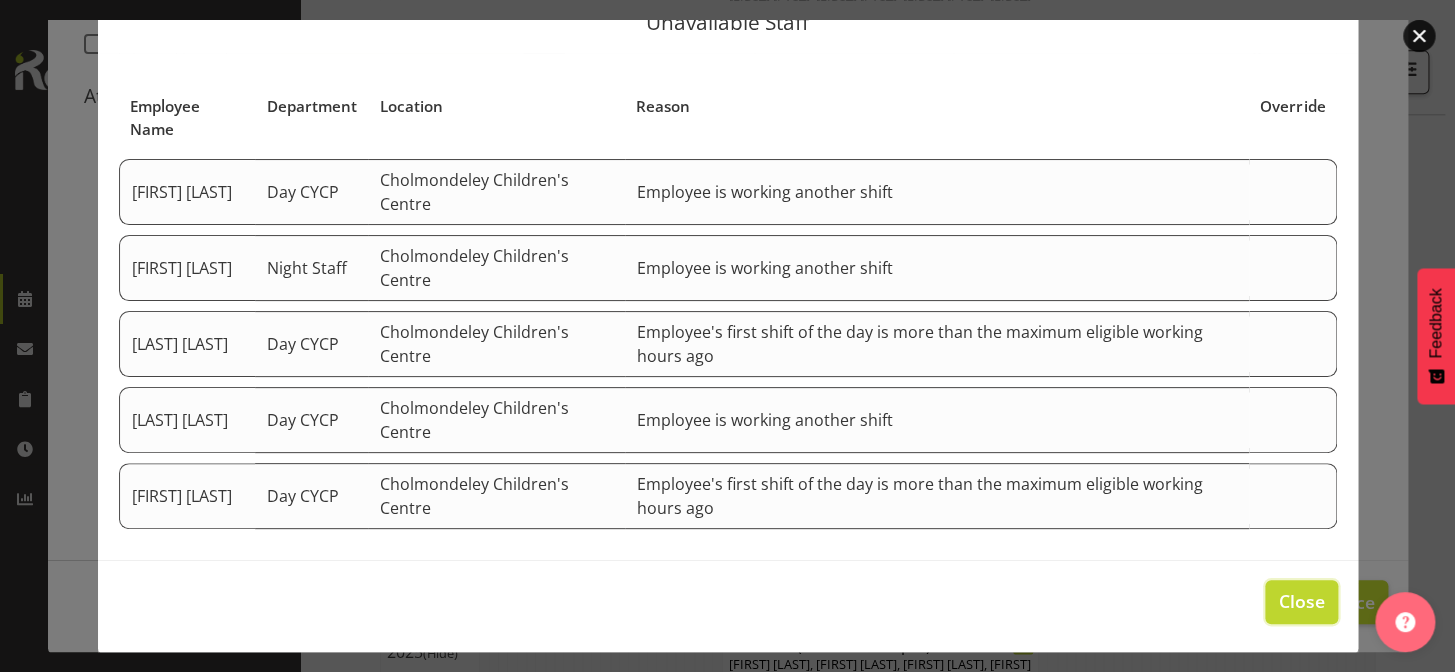 click on "Close" at bounding box center [1301, 601] 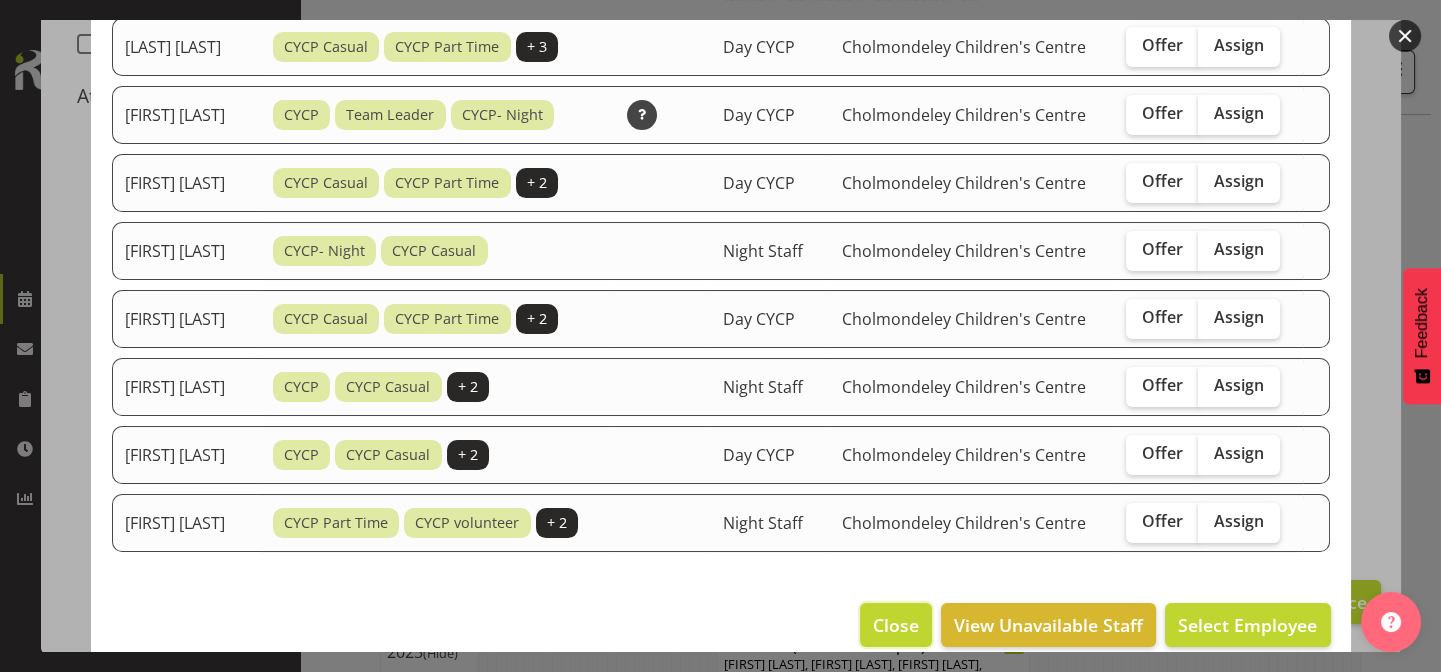 click on "Close" at bounding box center [896, 625] 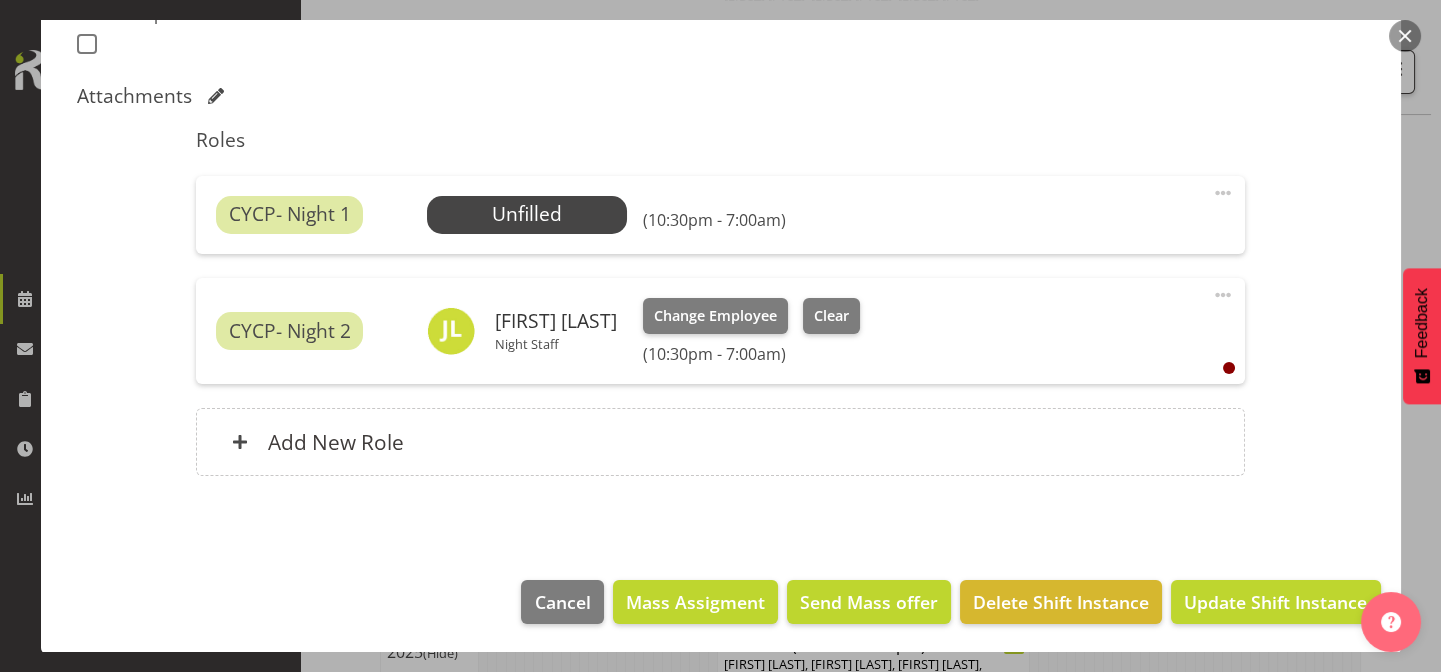 click at bounding box center (1405, 36) 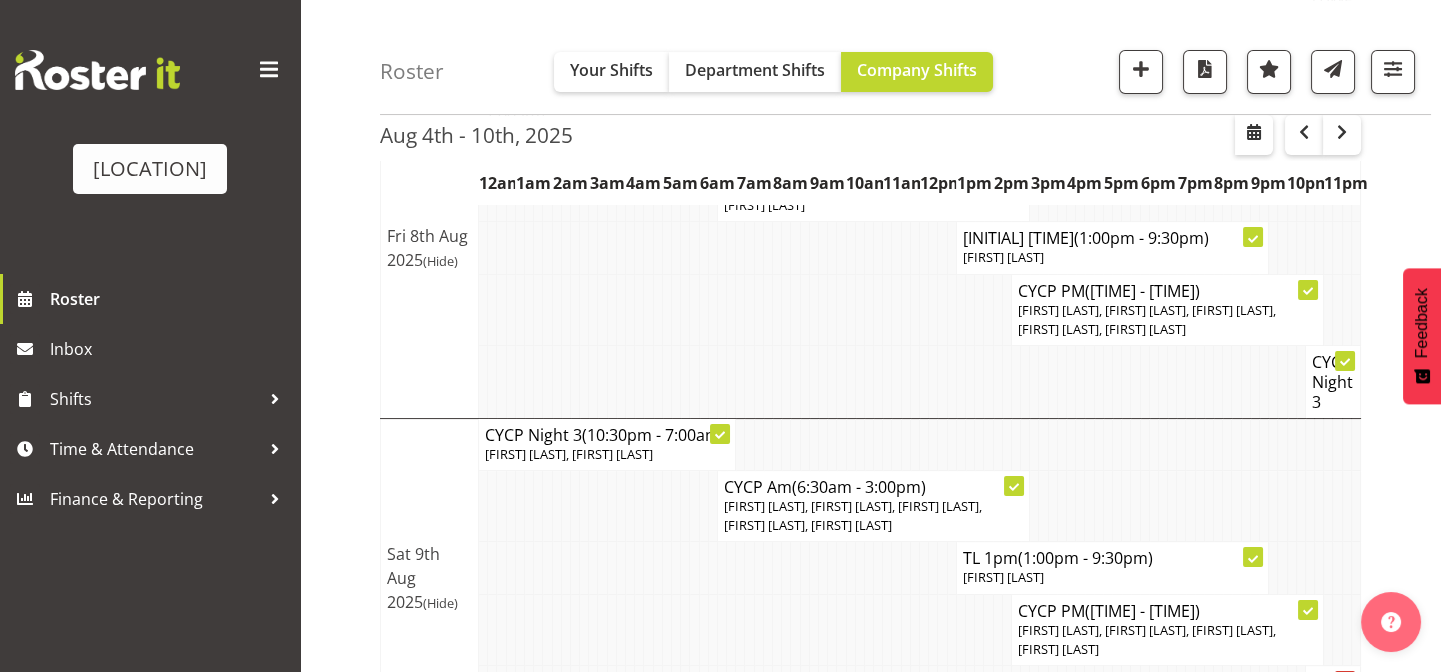 scroll, scrollTop: 650, scrollLeft: 0, axis: vertical 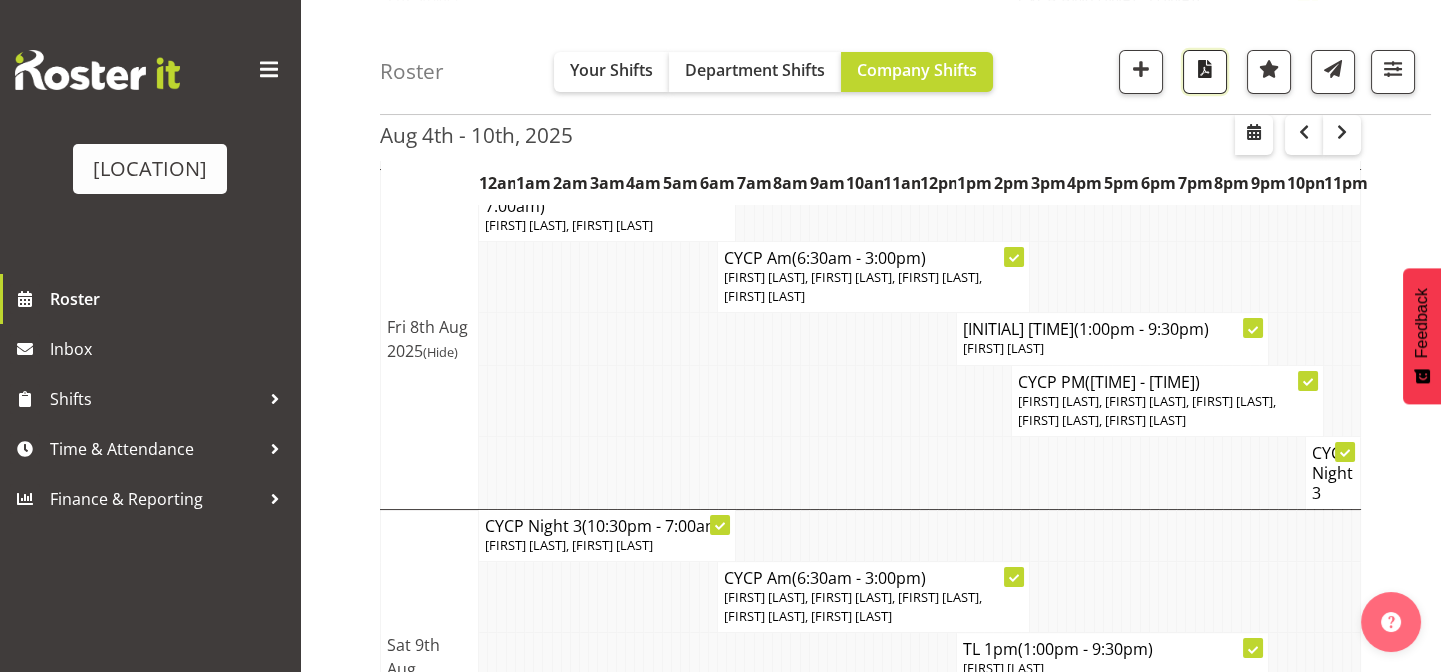 click at bounding box center [1205, 69] 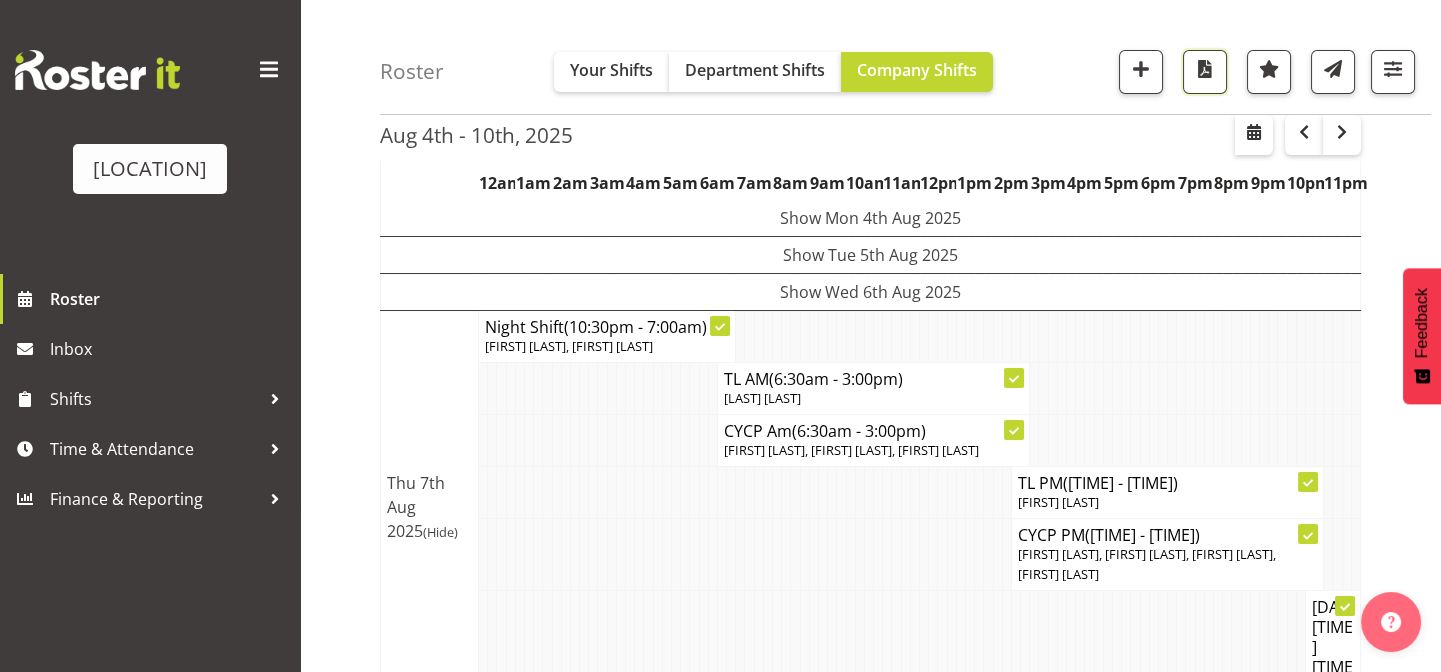 scroll, scrollTop: 0, scrollLeft: 0, axis: both 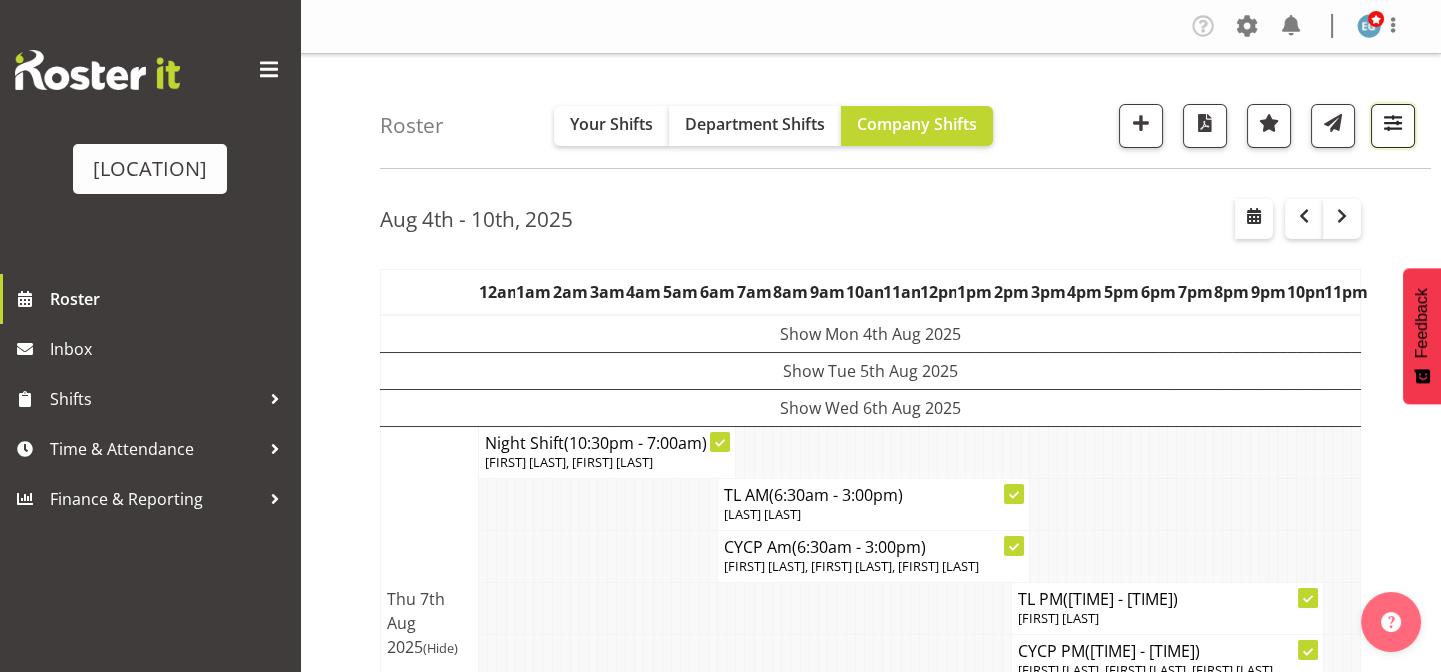 click at bounding box center (1393, 123) 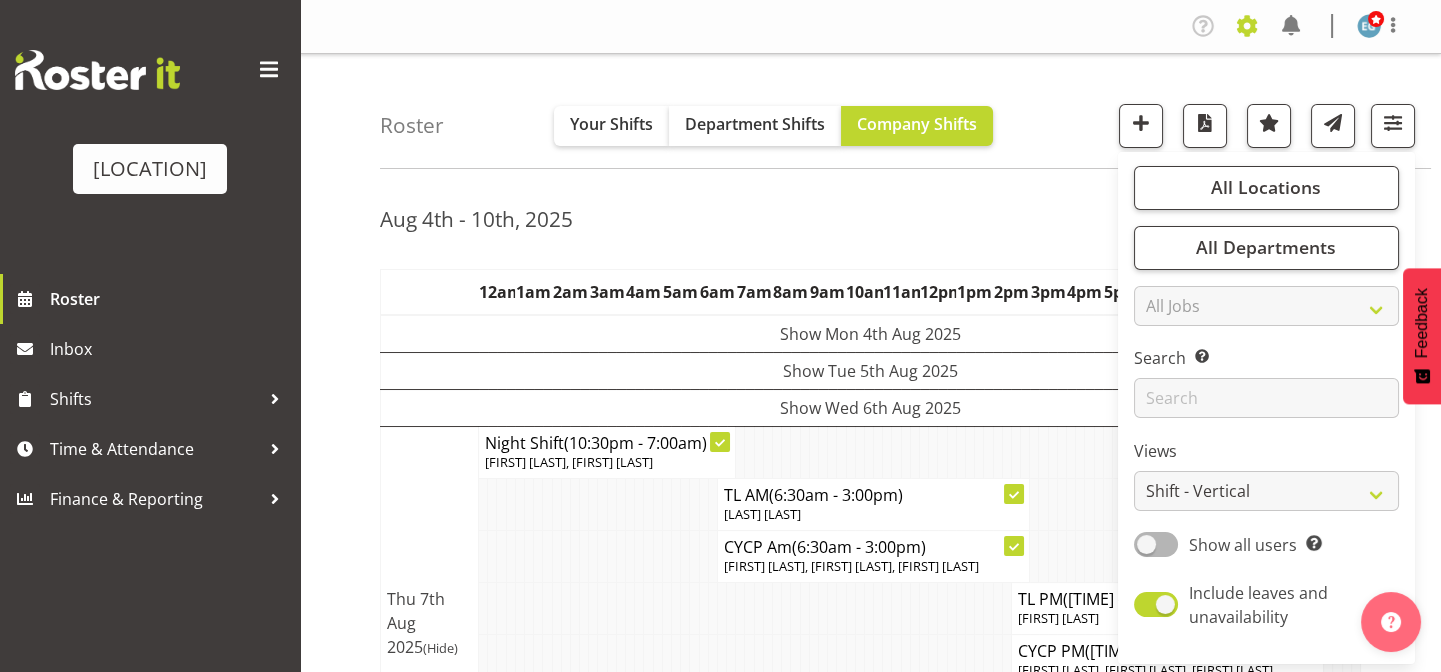 click at bounding box center [1247, 26] 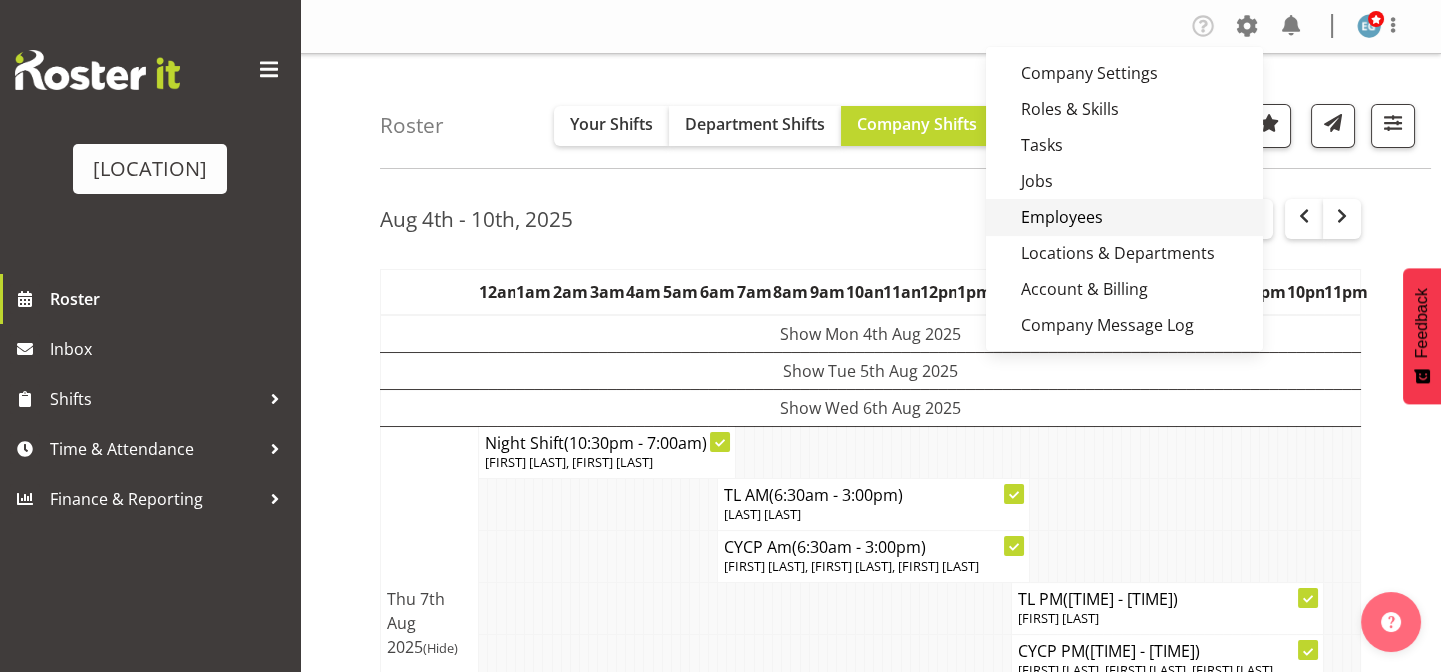 click on "Employees" at bounding box center [1124, 217] 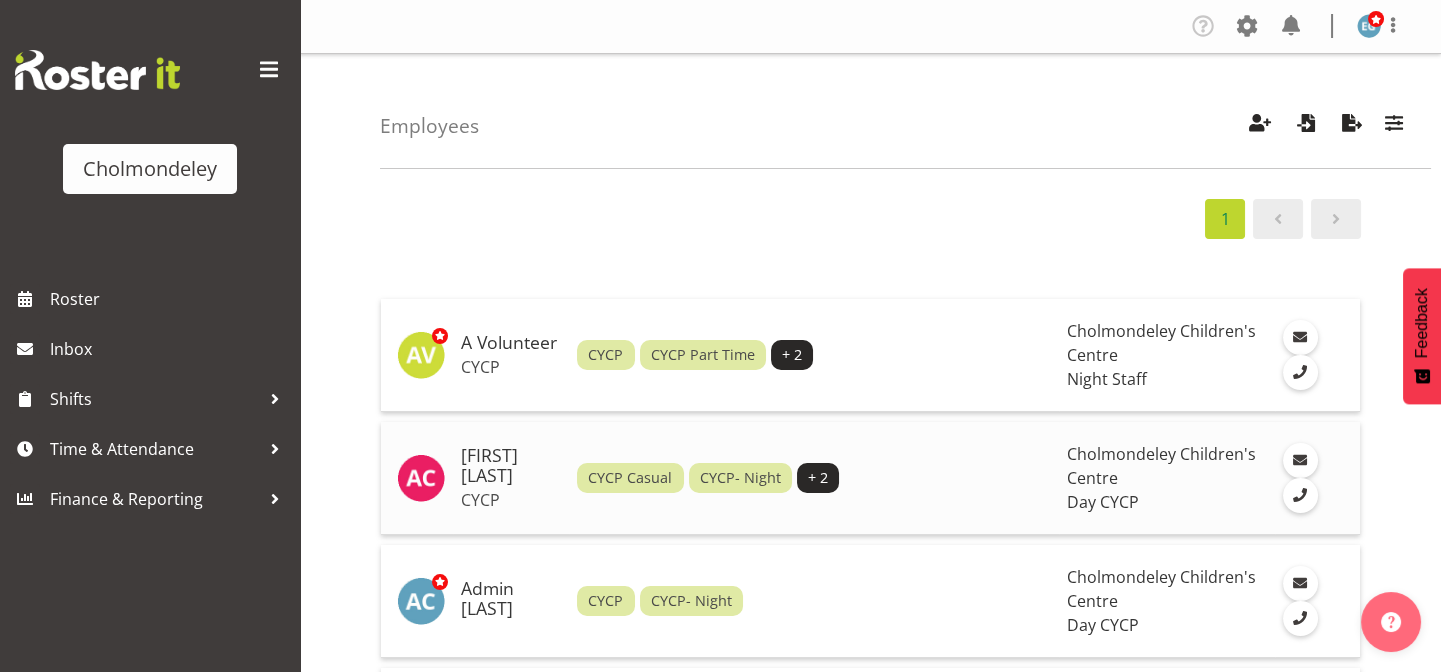 scroll, scrollTop: 181, scrollLeft: 0, axis: vertical 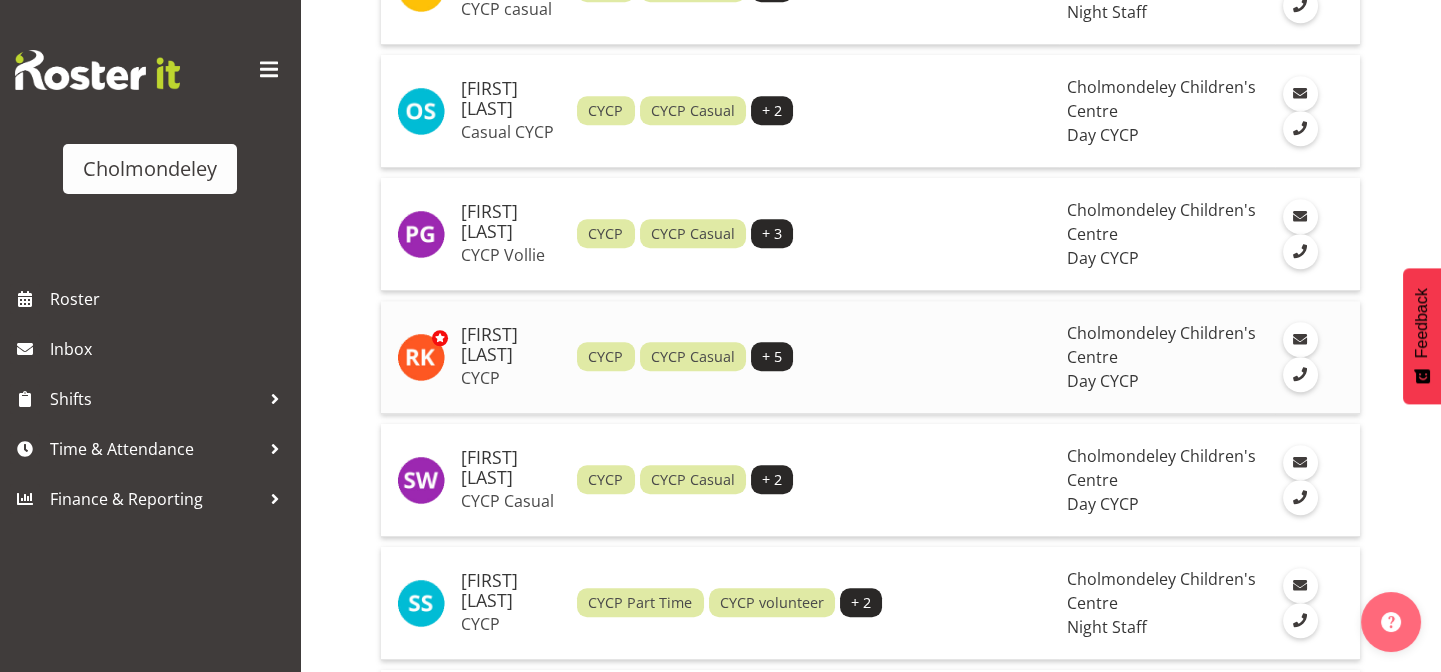 click on "CYCP" at bounding box center (511, 378) 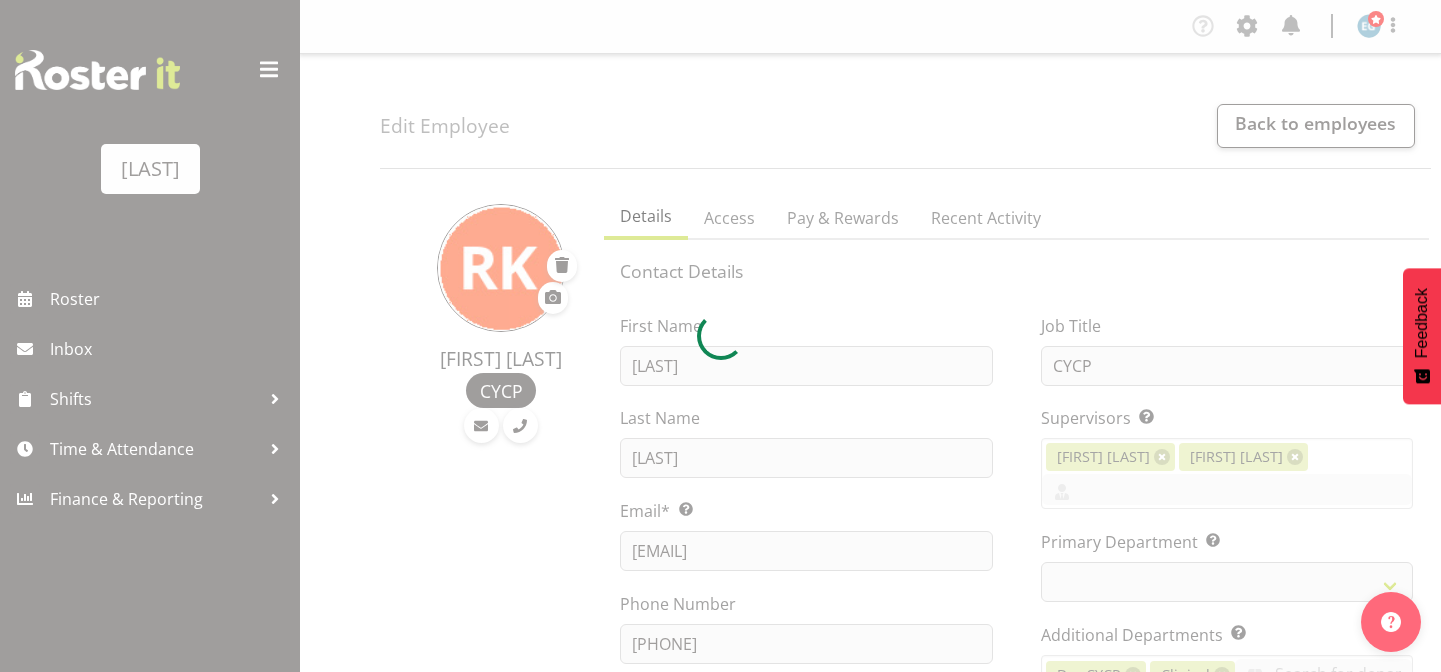 scroll, scrollTop: 0, scrollLeft: 0, axis: both 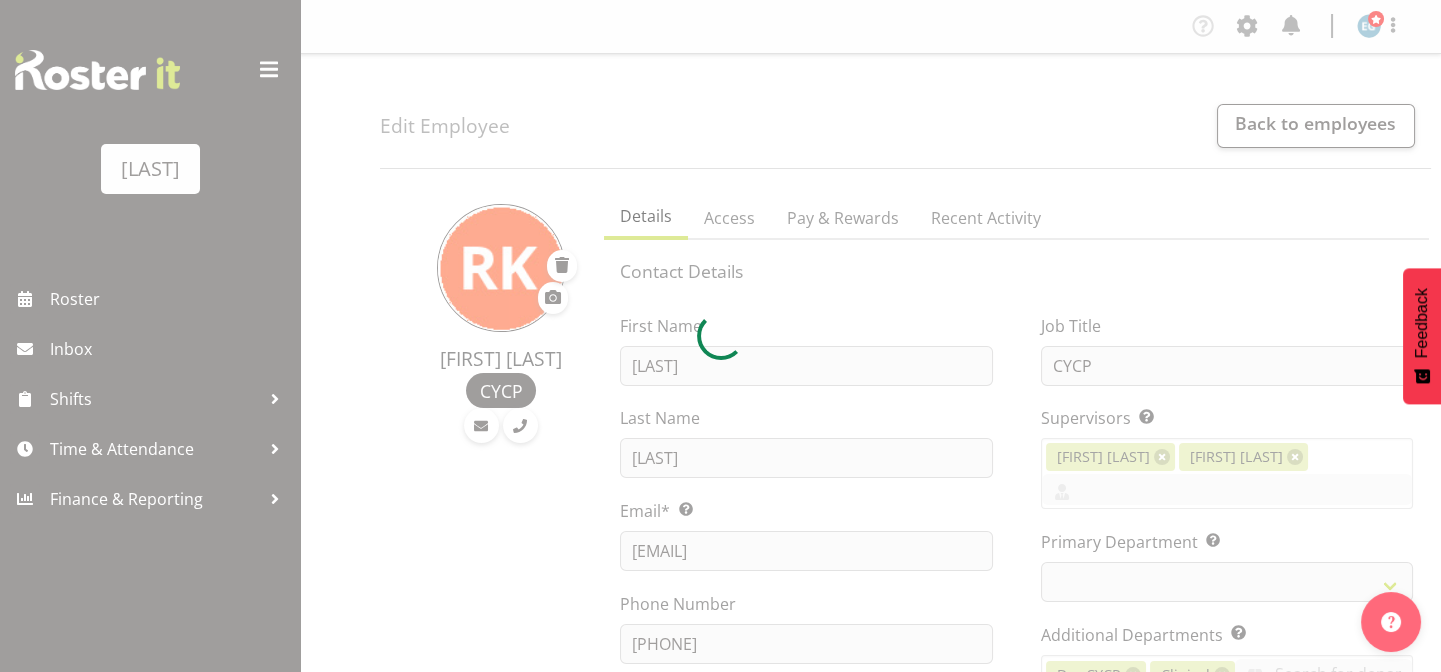 select on "80" 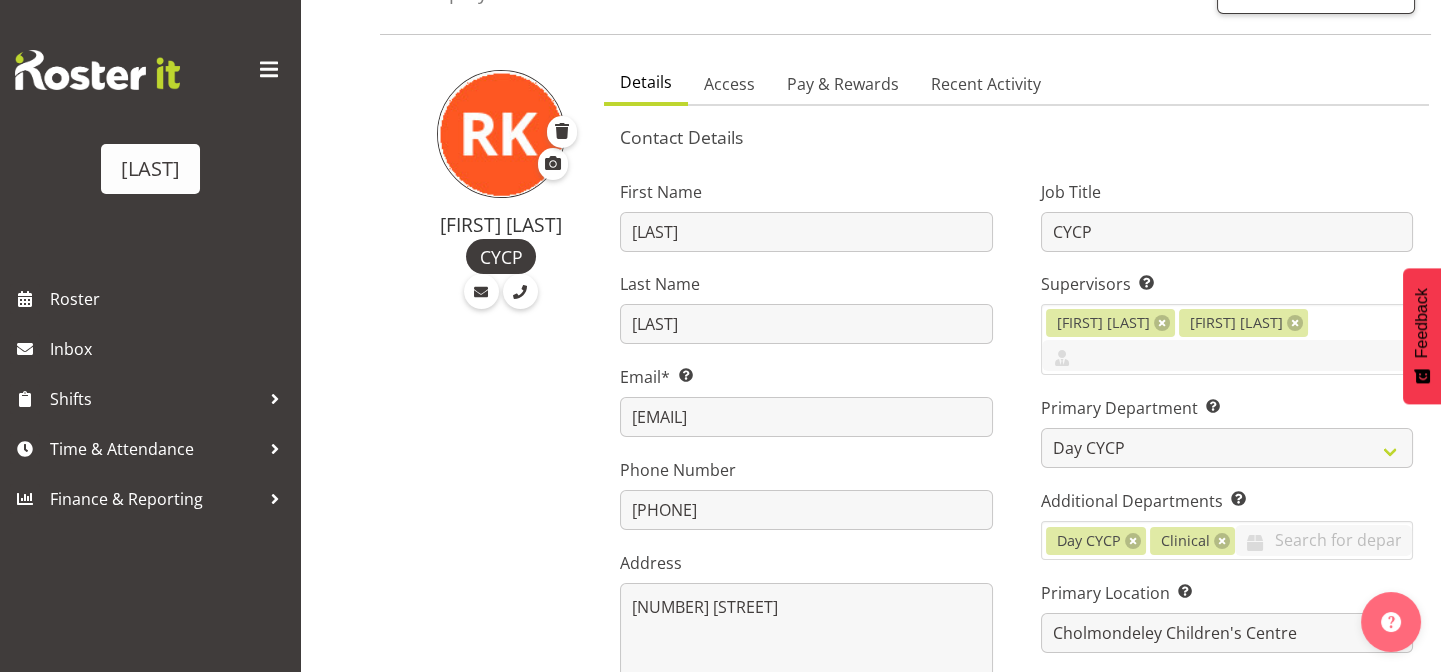 scroll, scrollTop: 176, scrollLeft: 0, axis: vertical 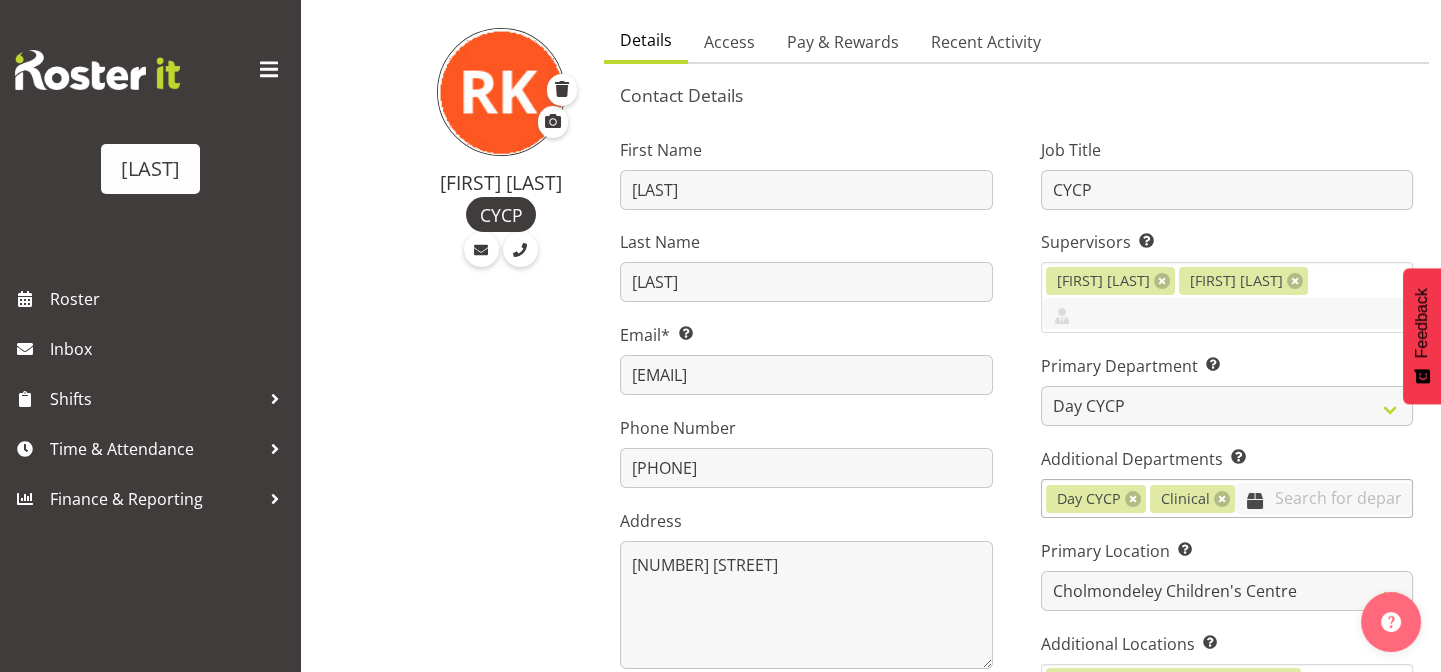 click at bounding box center [1323, 498] 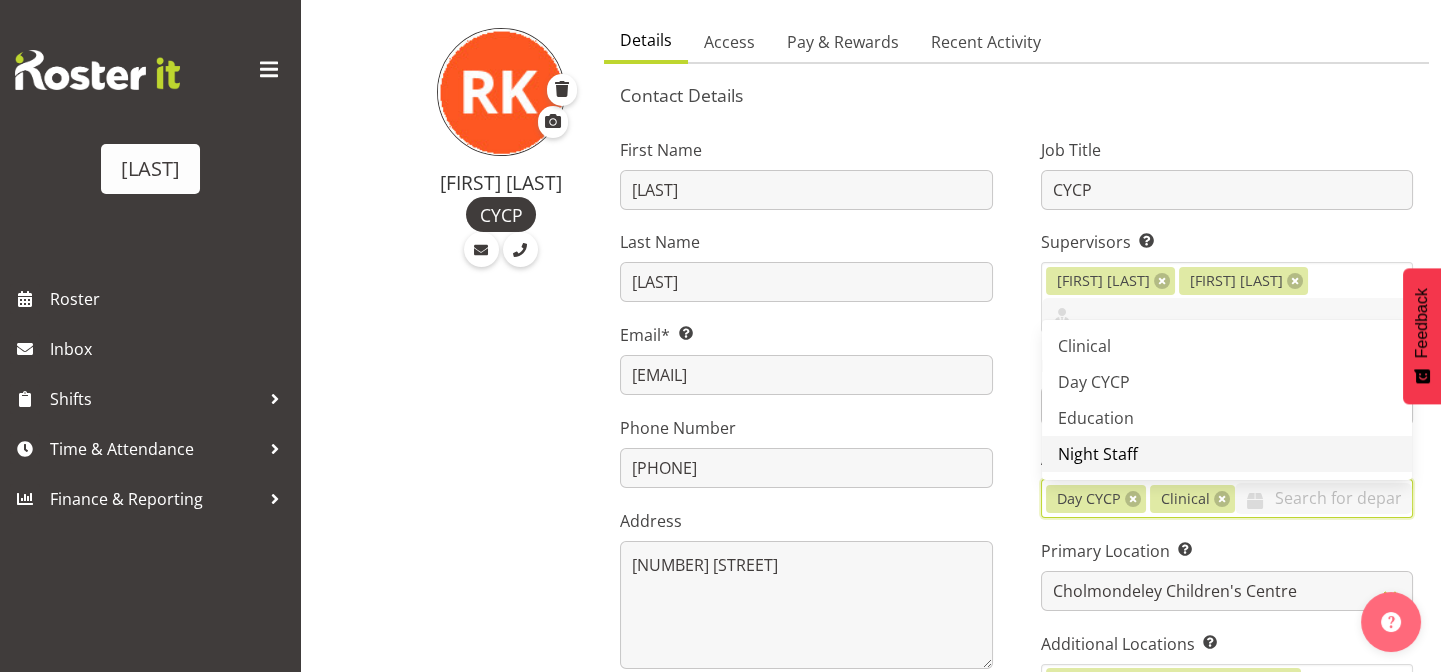 click on "Night Staff" at bounding box center (1227, 454) 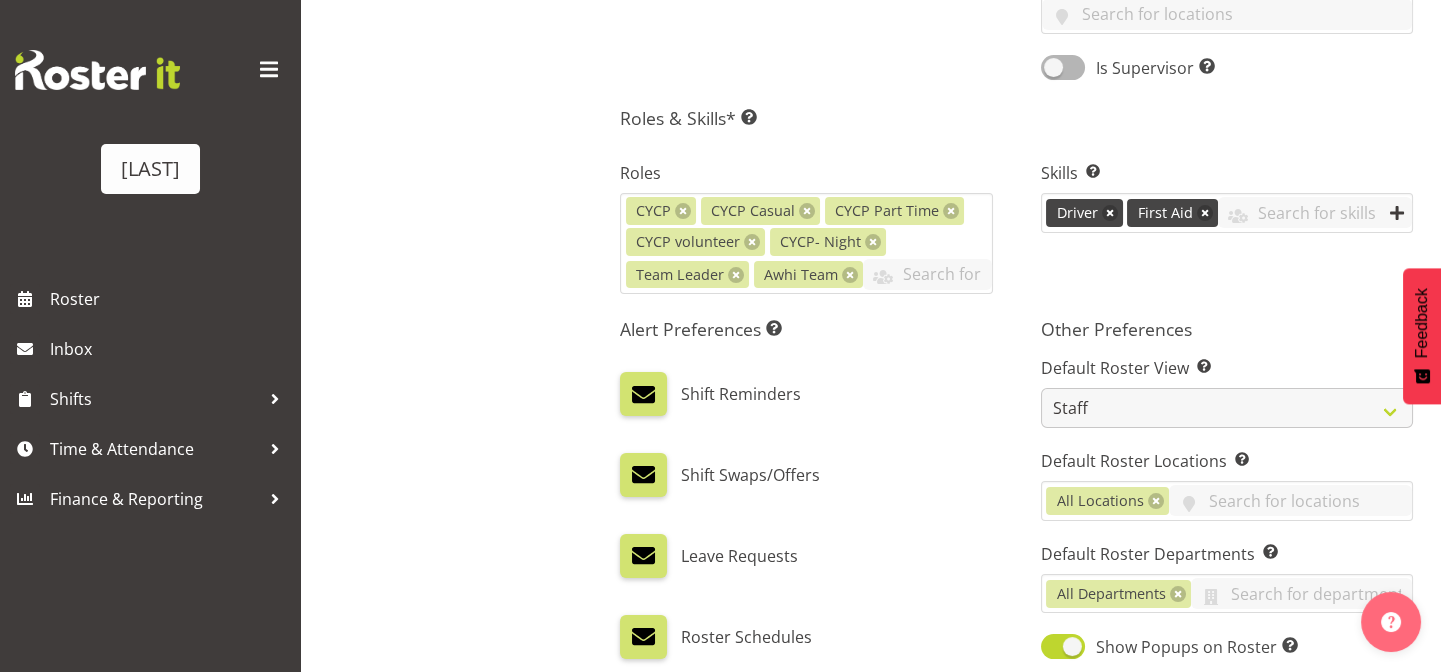 scroll, scrollTop: 1210, scrollLeft: 0, axis: vertical 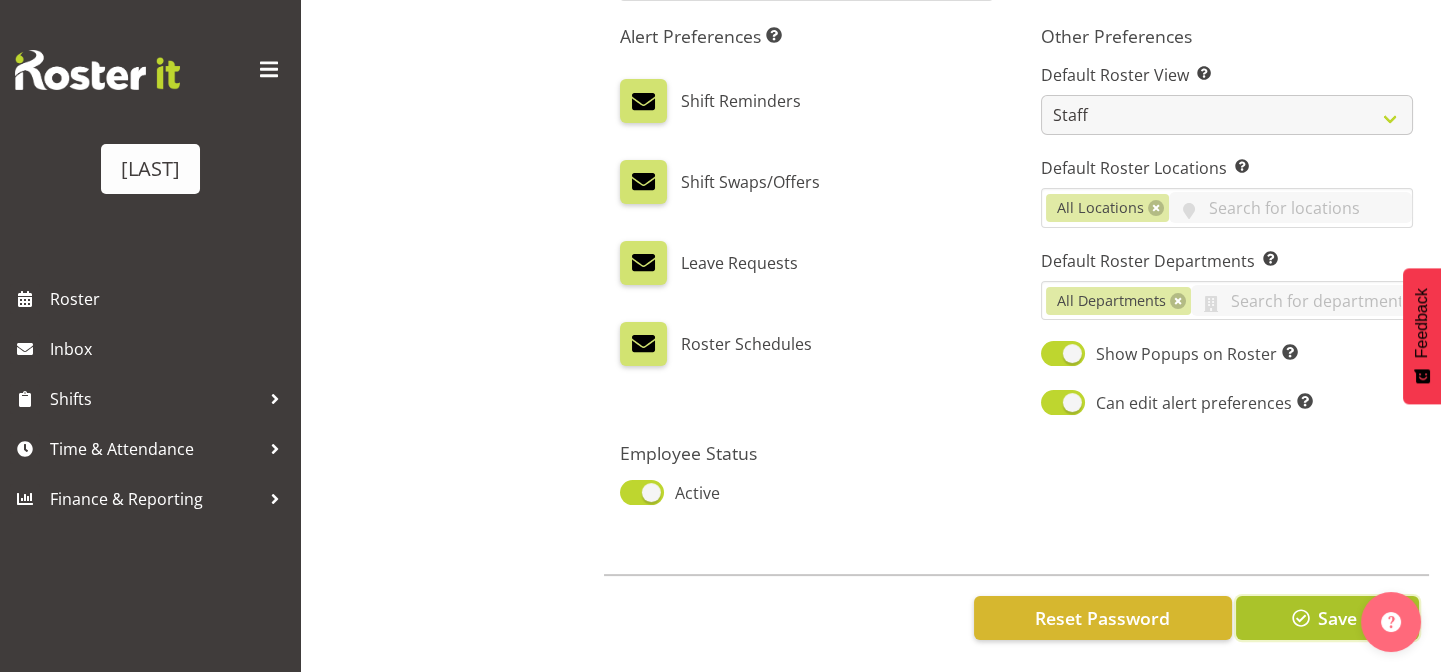 click at bounding box center [1301, 618] 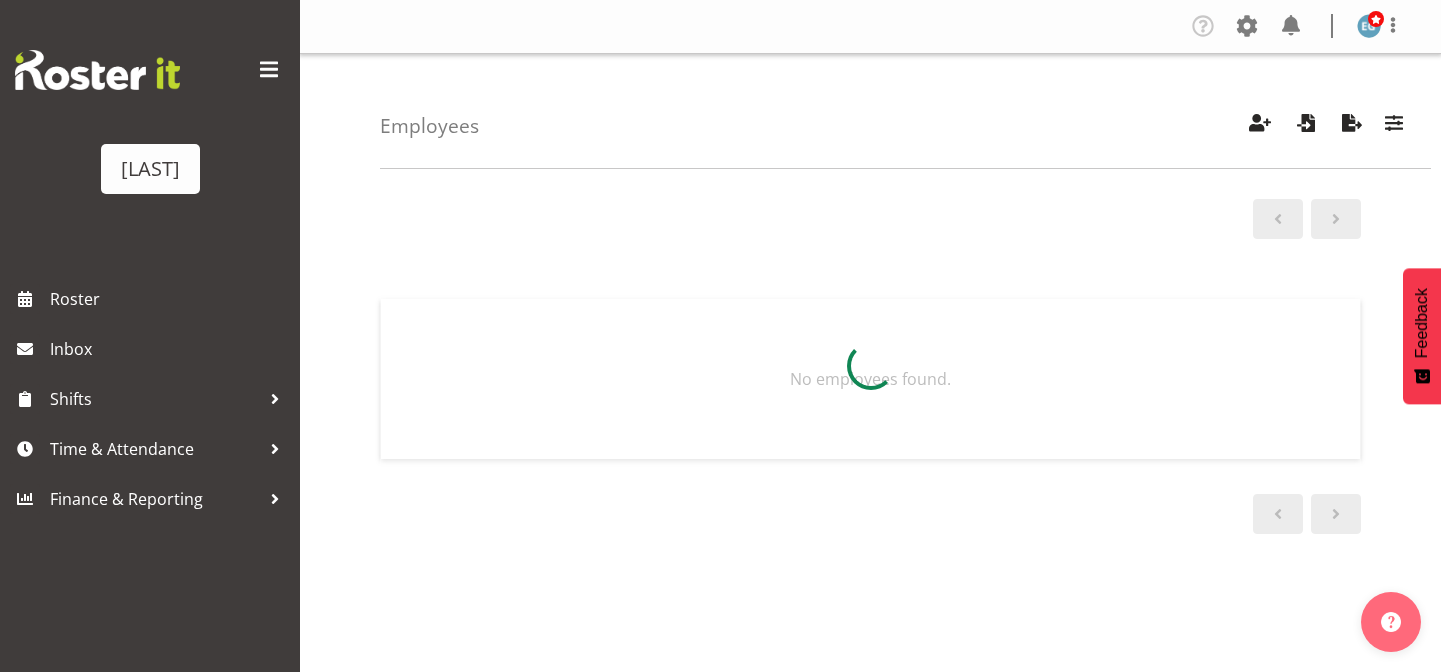 scroll, scrollTop: 0, scrollLeft: 0, axis: both 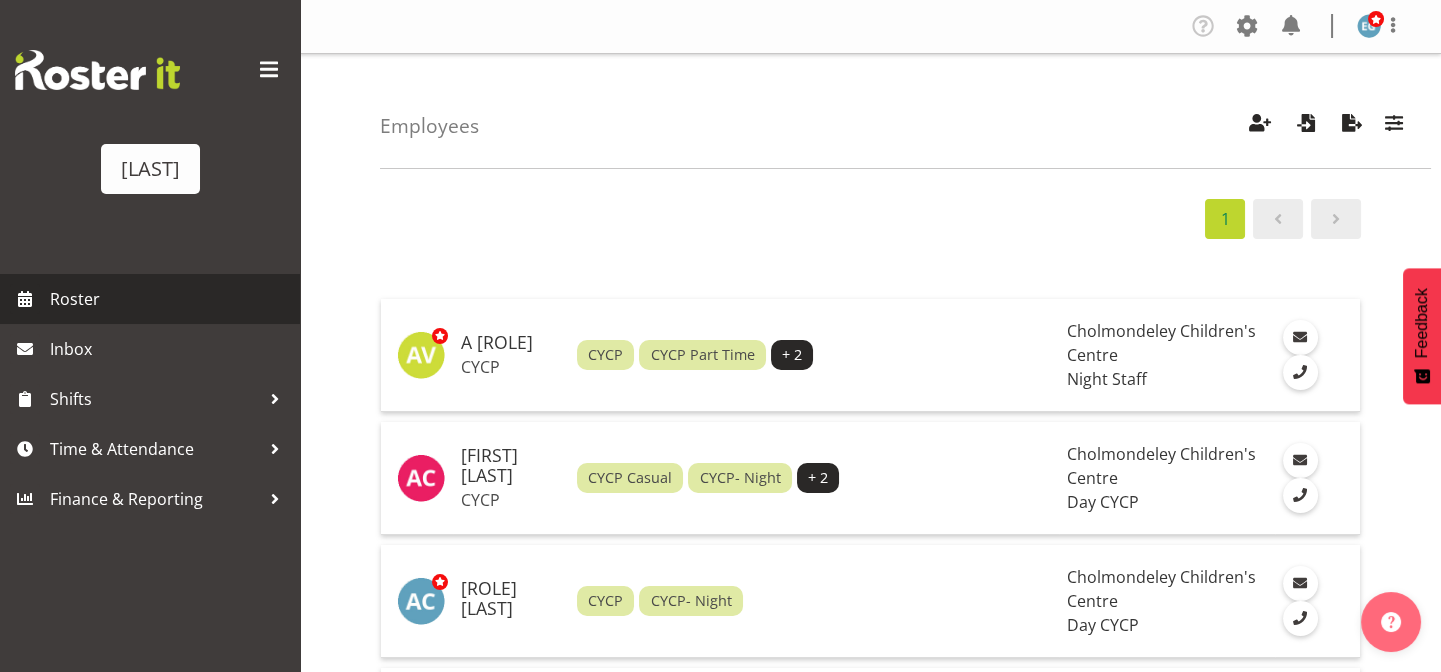 click on "Roster" at bounding box center [170, 299] 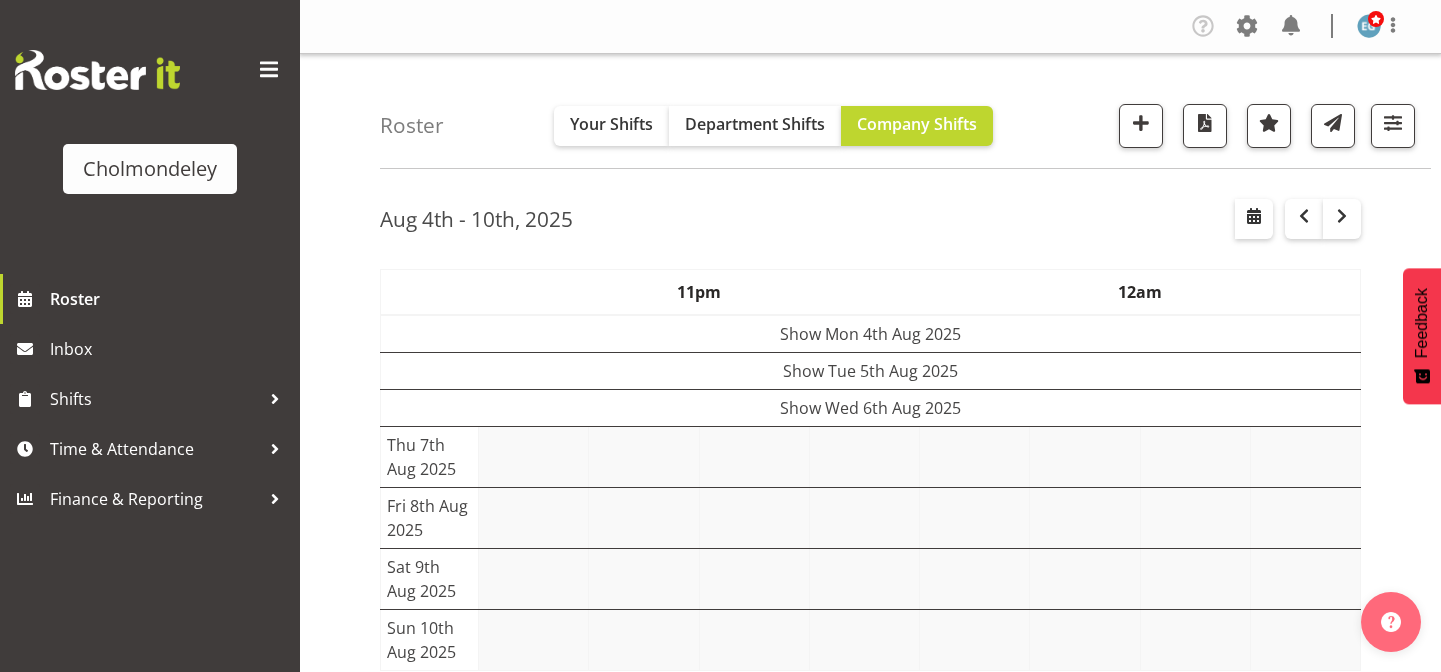 scroll, scrollTop: 0, scrollLeft: 0, axis: both 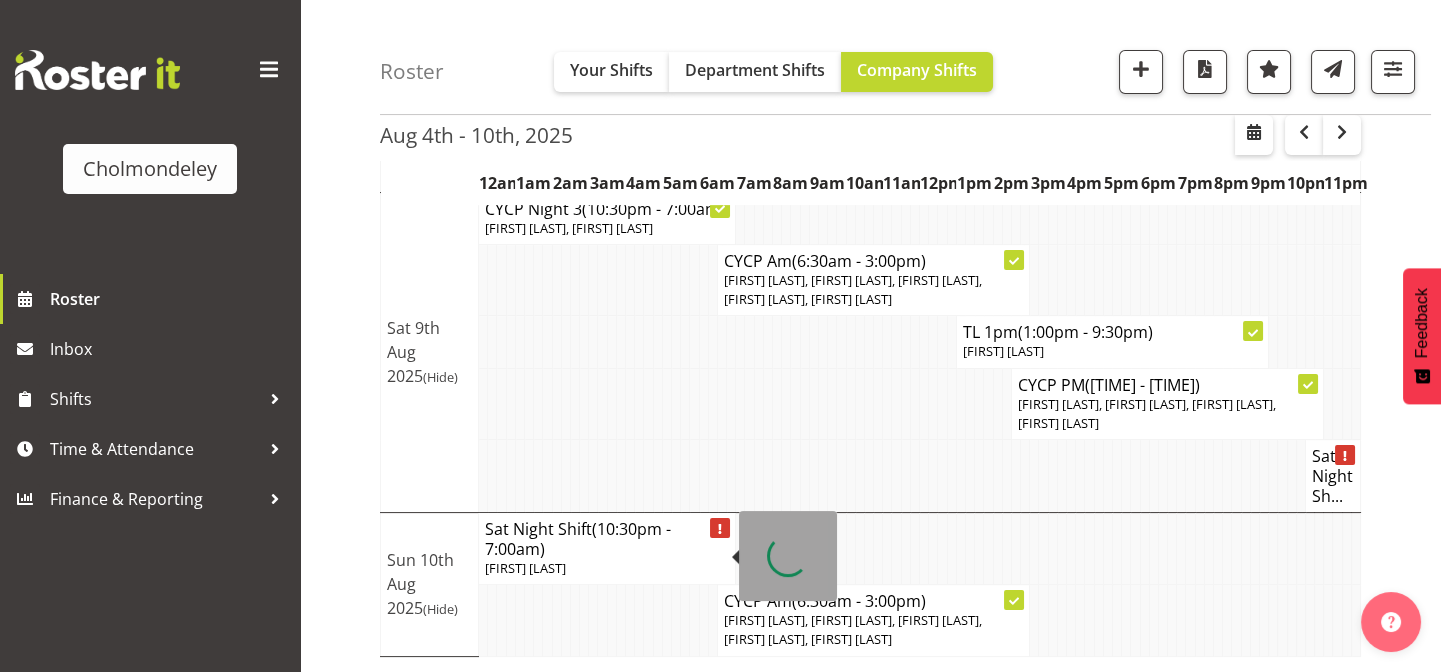 click 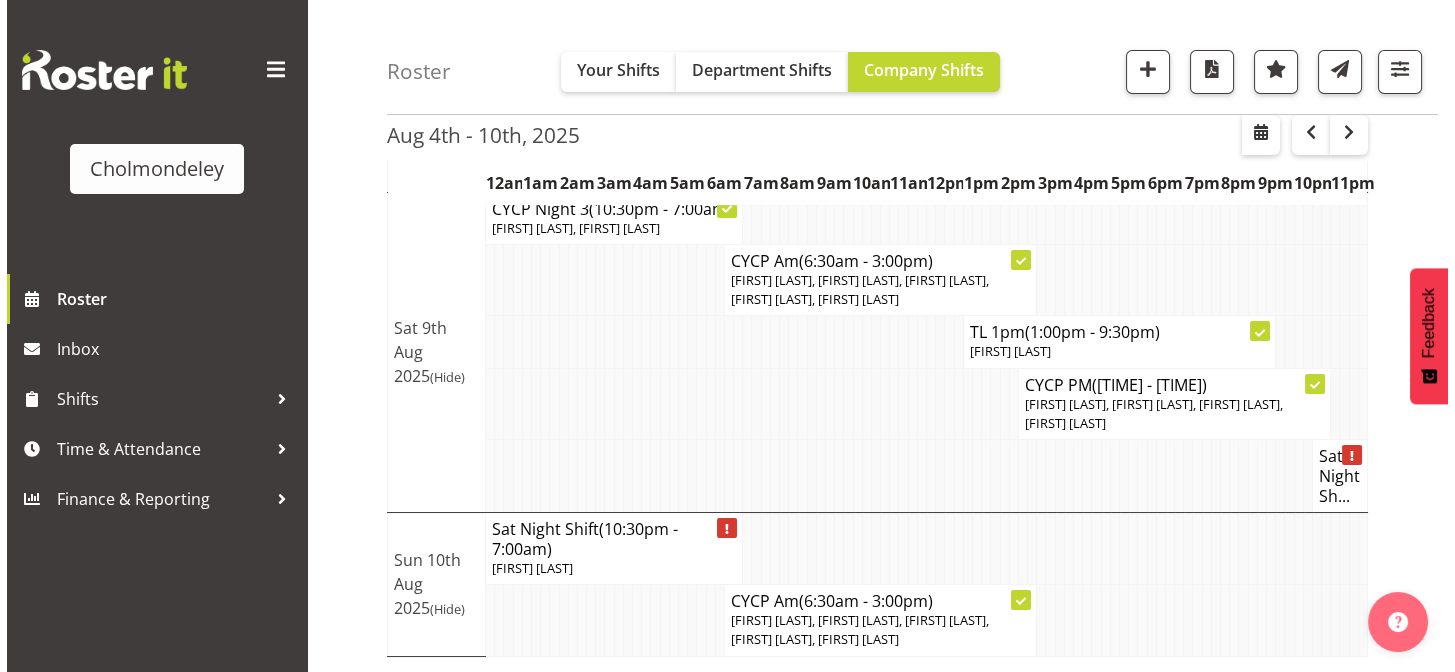 scroll, scrollTop: 923, scrollLeft: 0, axis: vertical 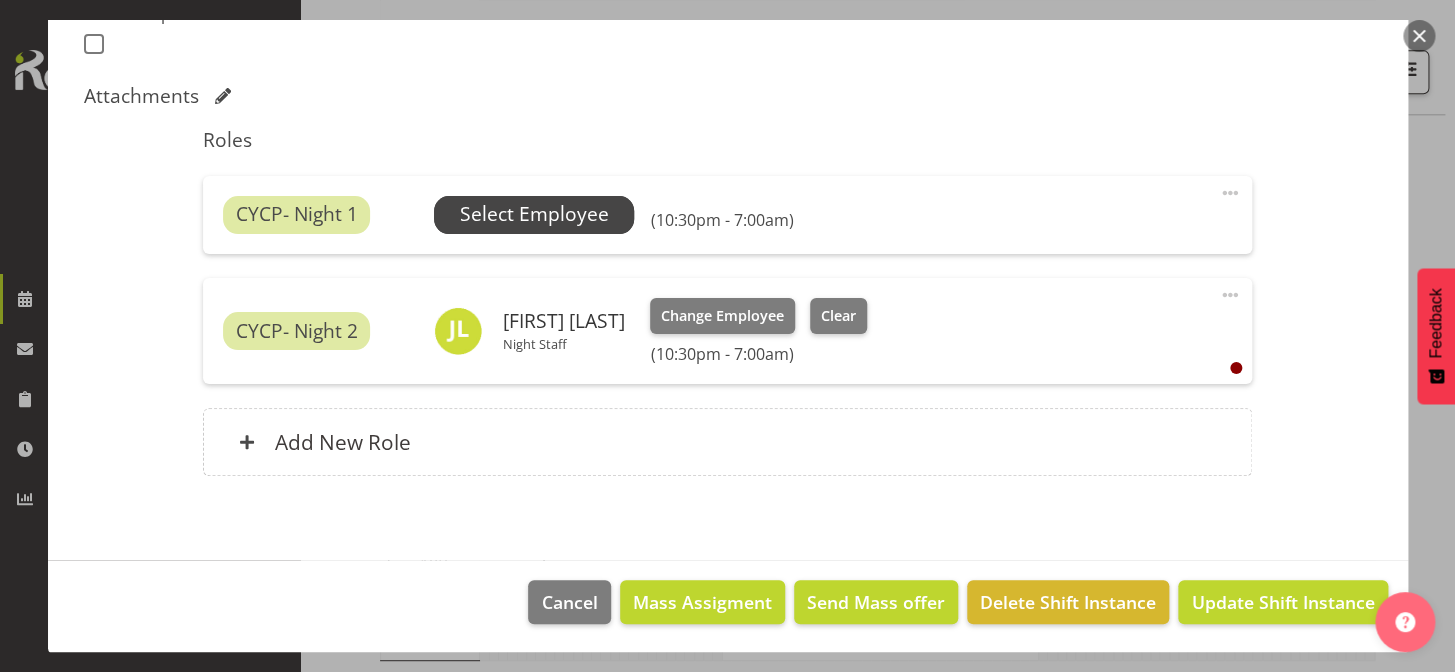 click on "Select Employee" at bounding box center (534, 214) 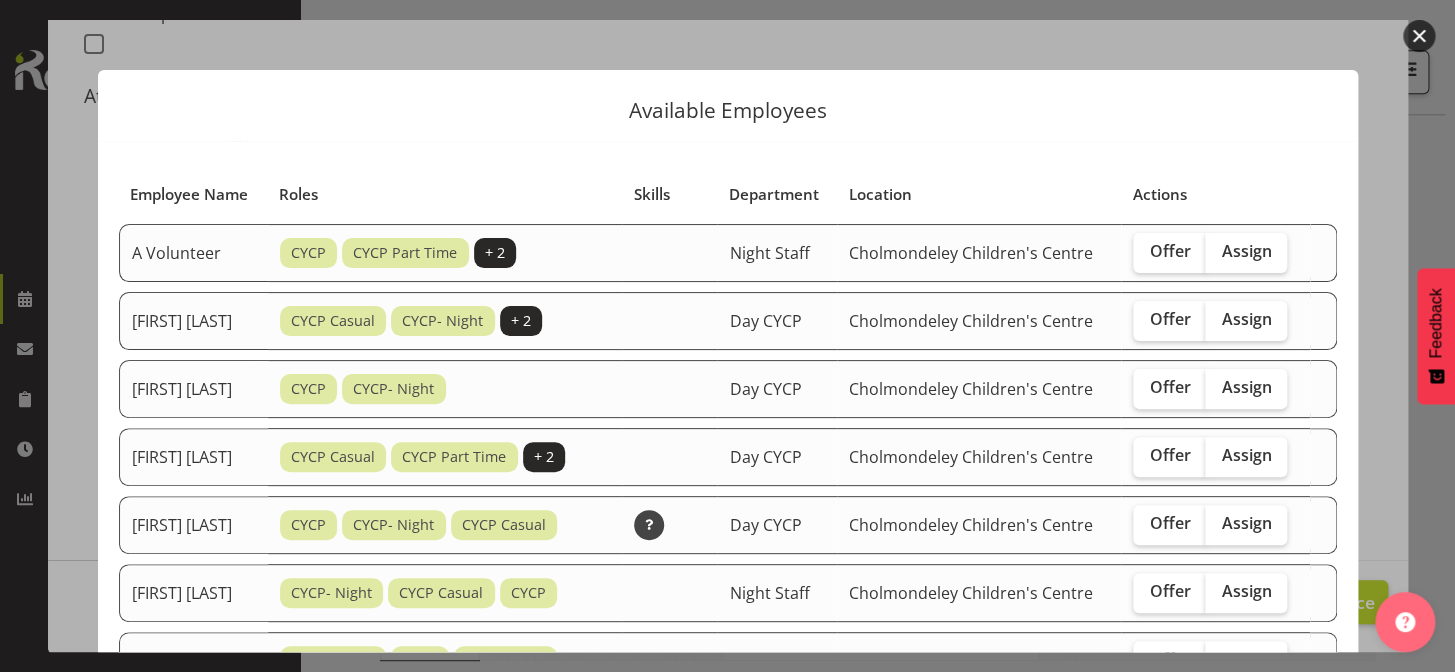 scroll, scrollTop: 363, scrollLeft: 0, axis: vertical 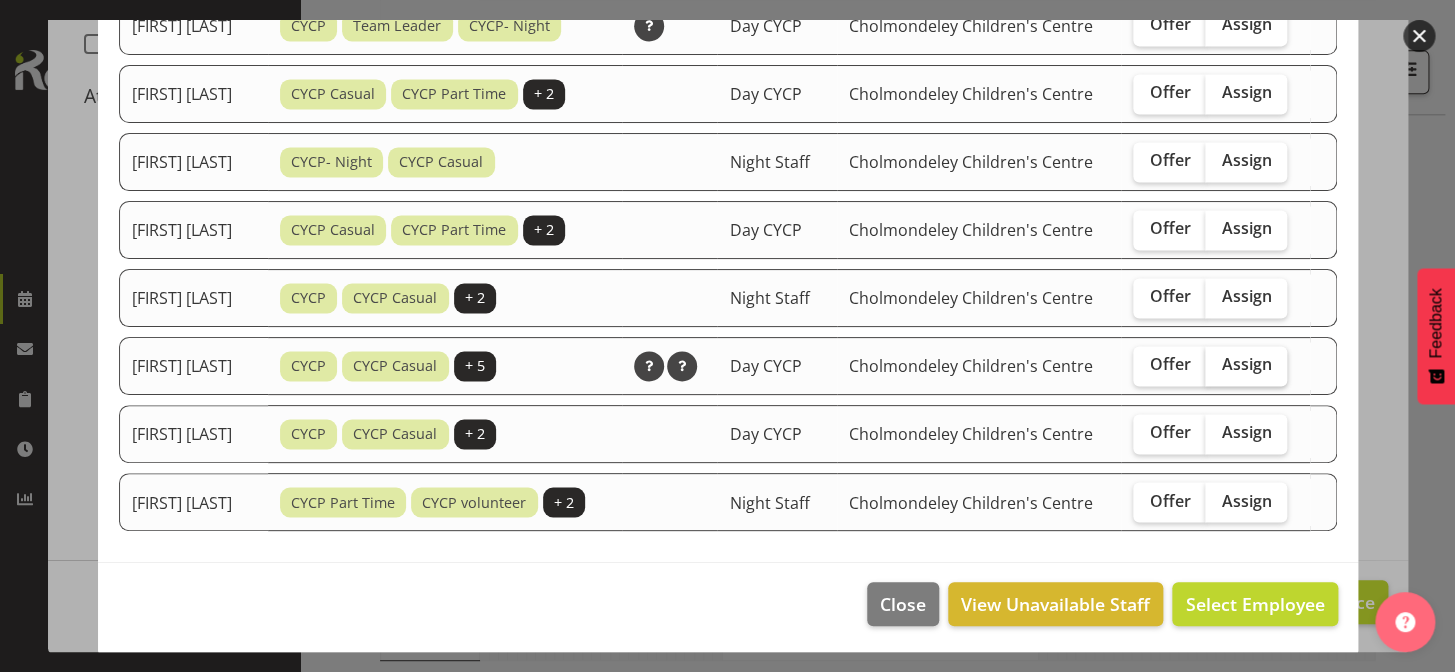 click on "Assign" at bounding box center [1246, 364] 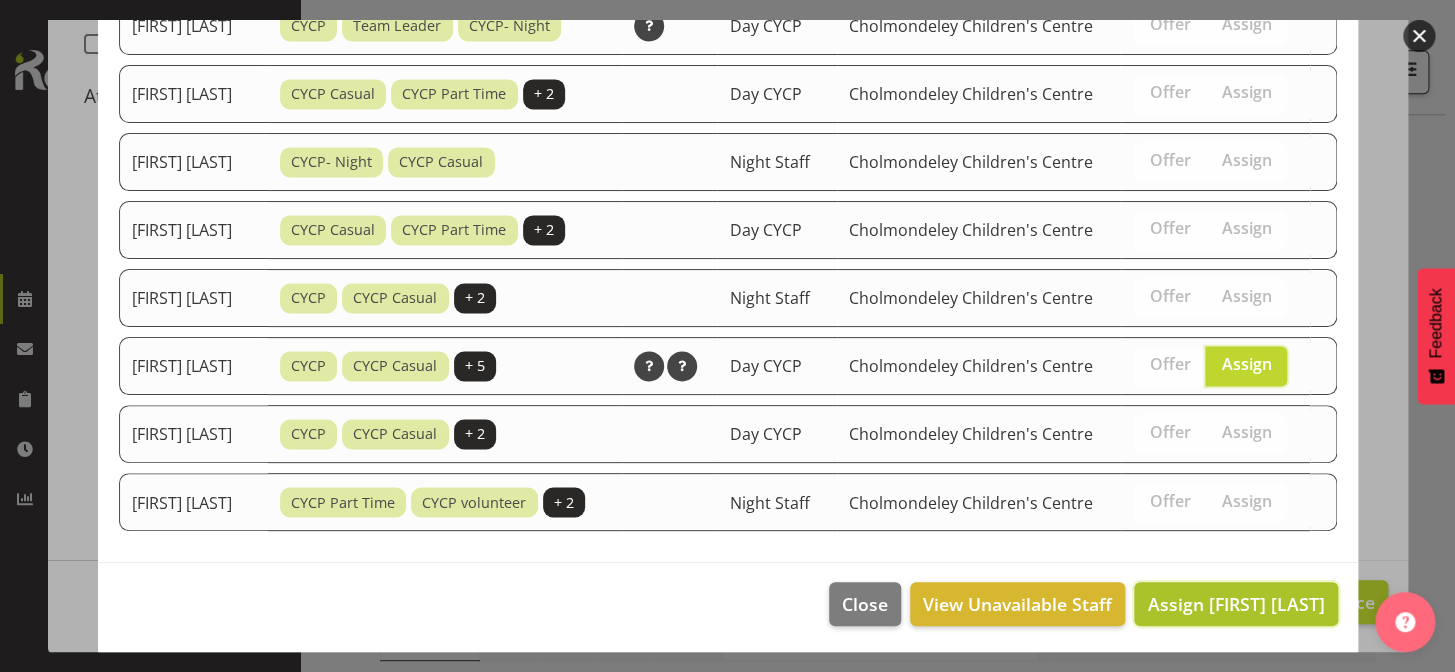 click on "Assign [FIRST] [LAST]" at bounding box center [1235, 604] 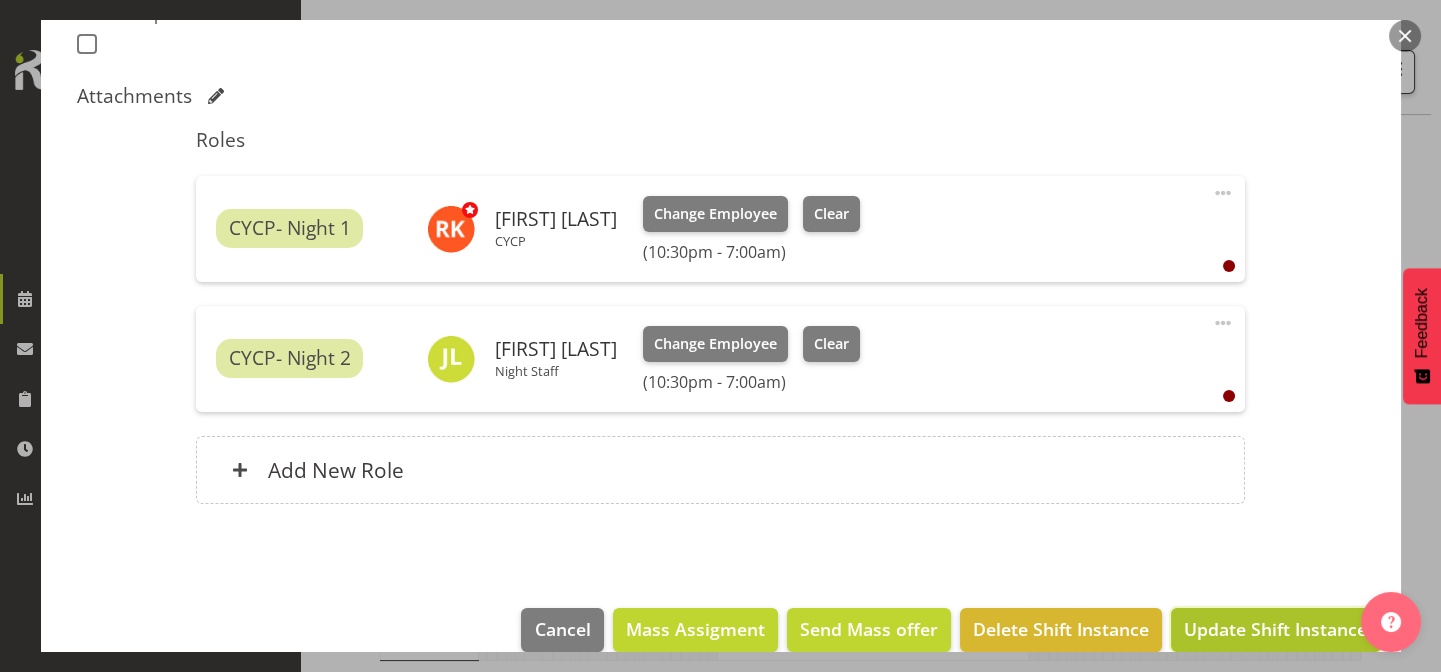 click on "Update Shift Instance" at bounding box center [1275, 629] 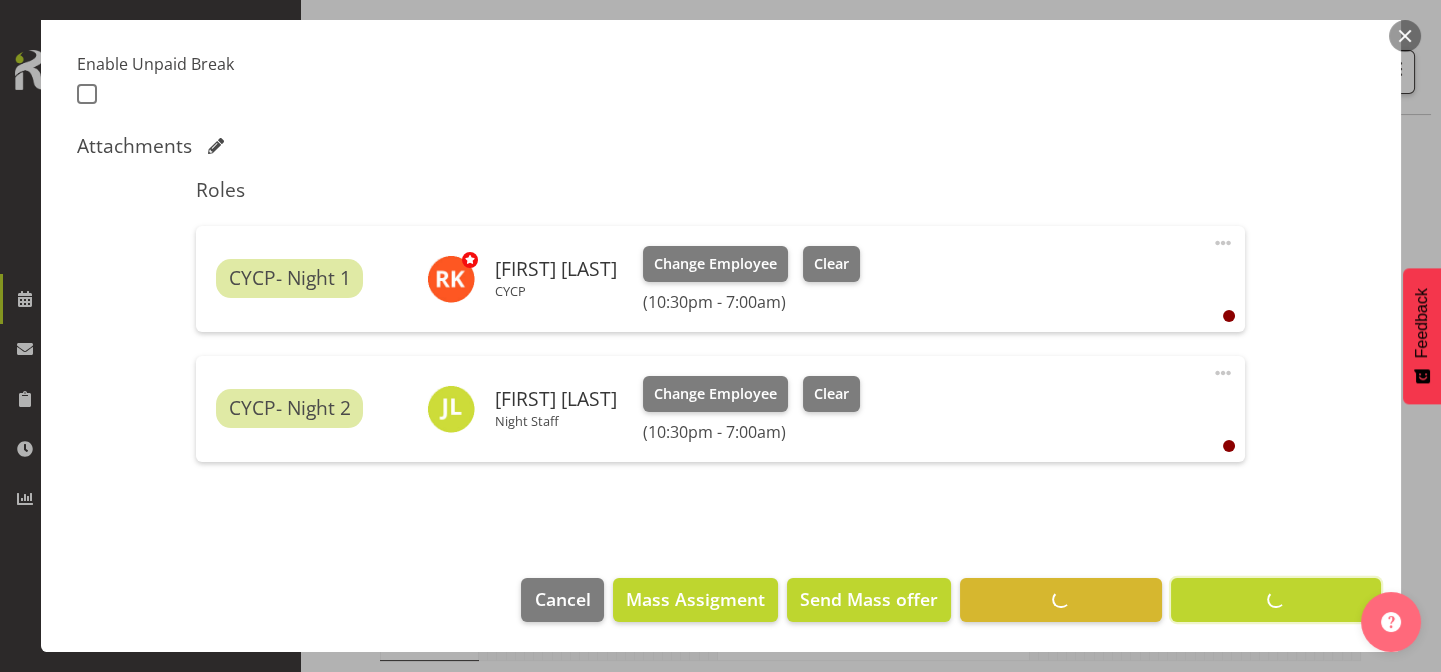 scroll, scrollTop: 520, scrollLeft: 0, axis: vertical 